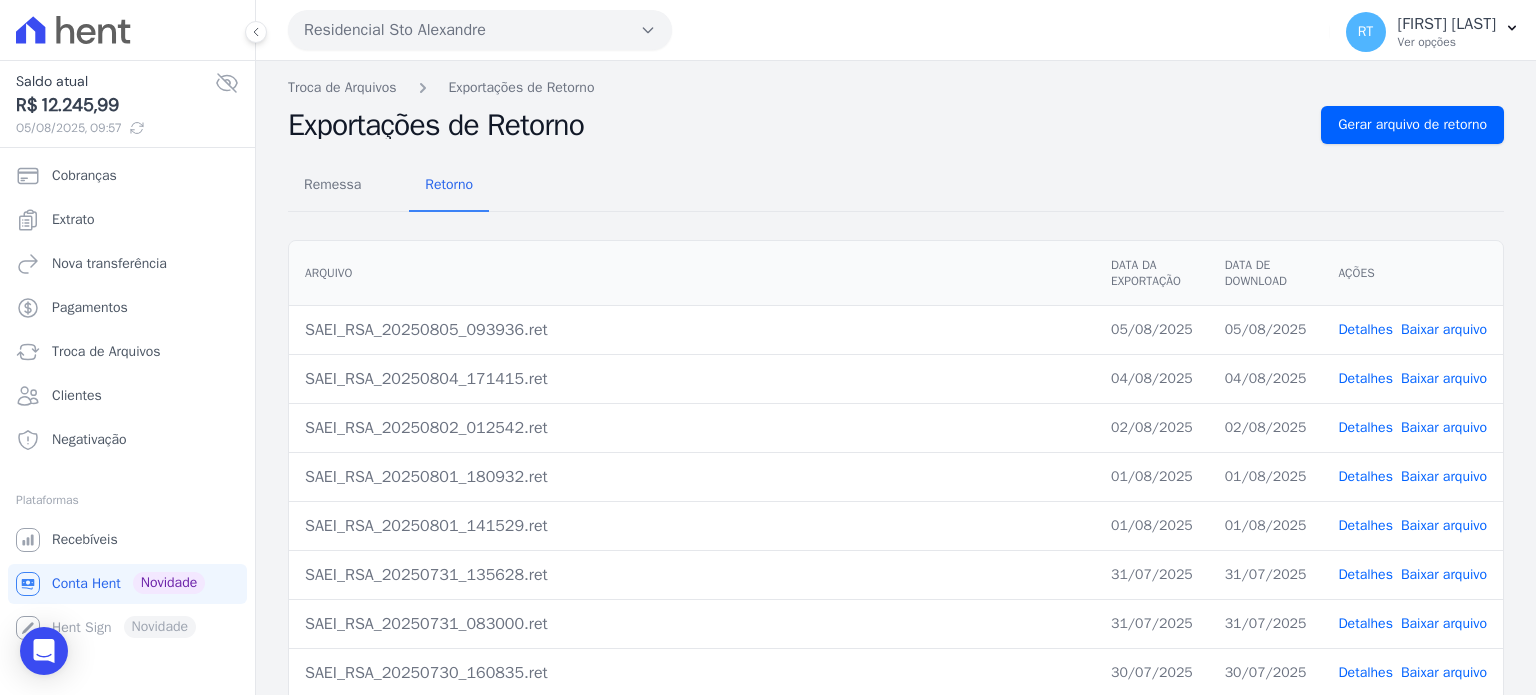 scroll, scrollTop: 0, scrollLeft: 0, axis: both 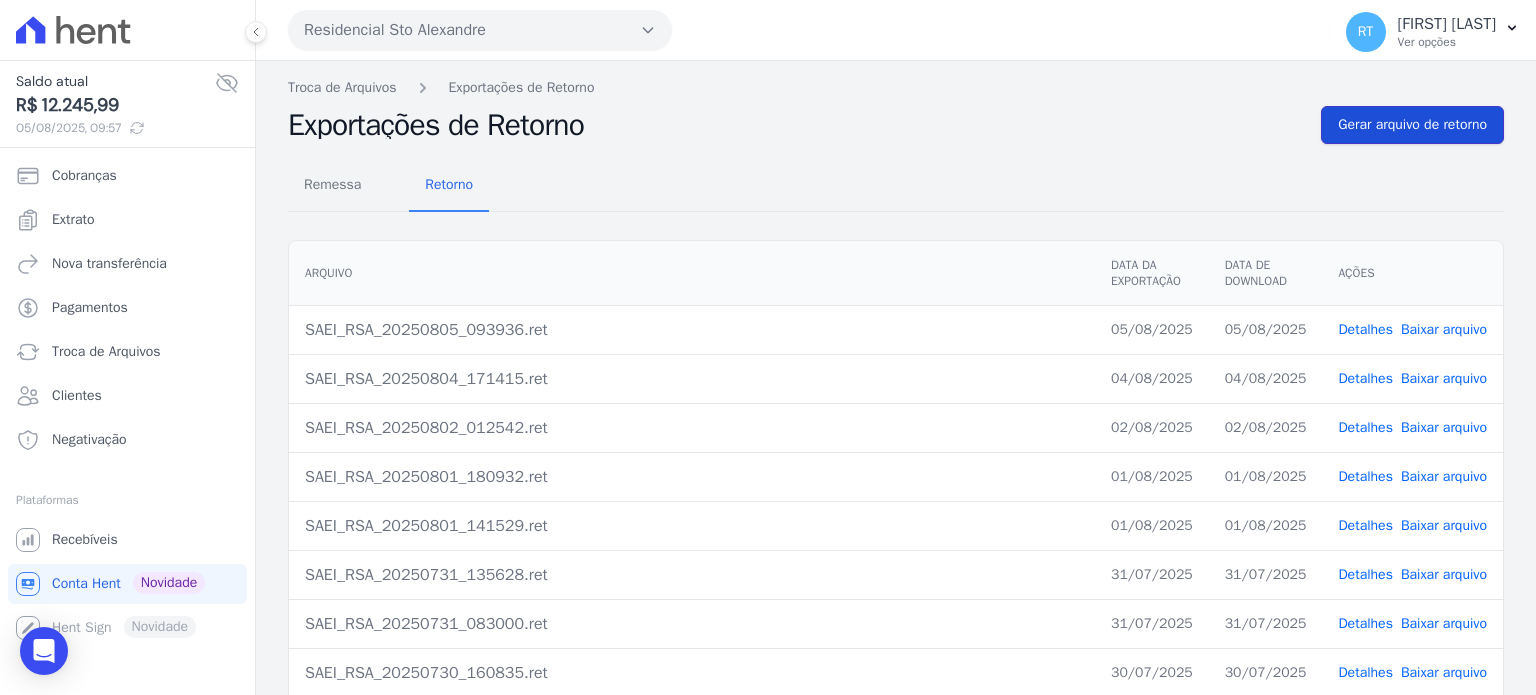 click on "Gerar arquivo de retorno" at bounding box center (1412, 125) 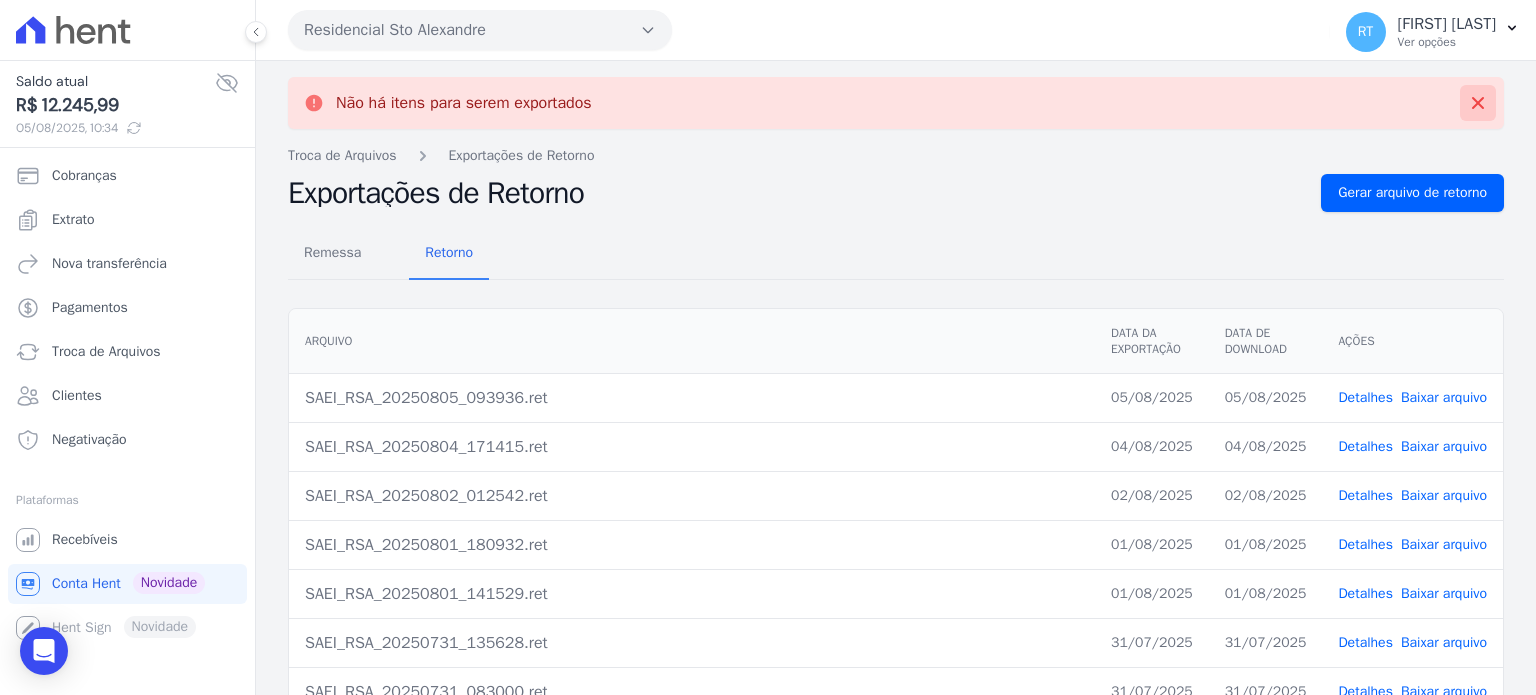 click 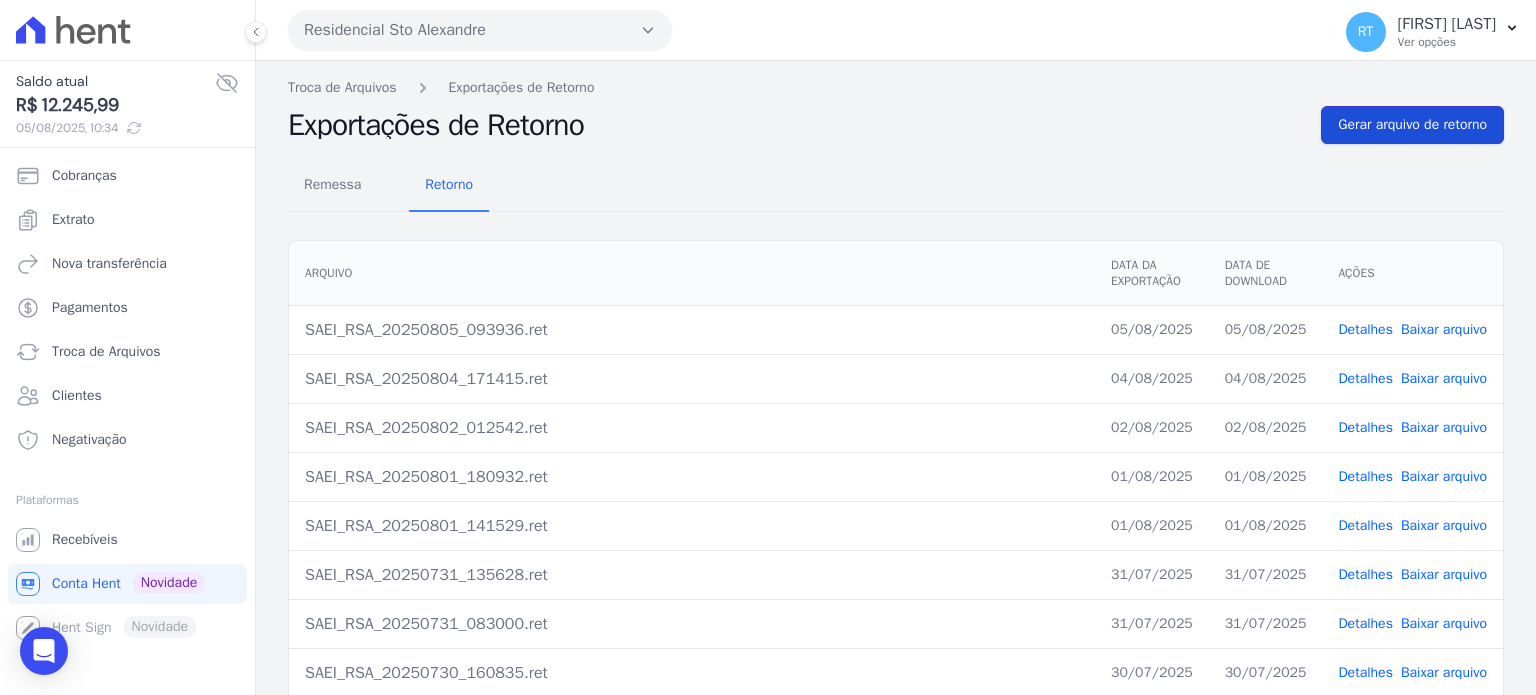 click on "Gerar arquivo de retorno" at bounding box center [1412, 125] 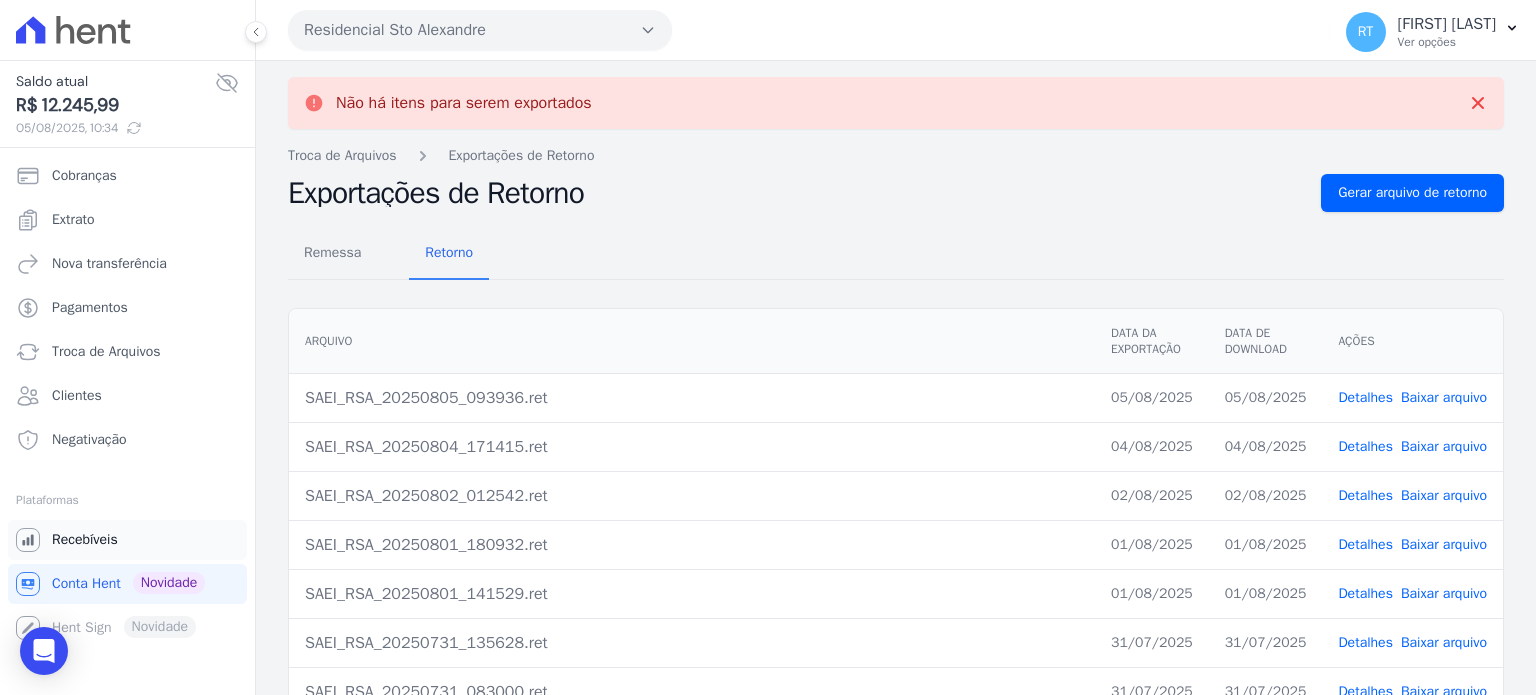 click on "Recebíveis" at bounding box center (85, 540) 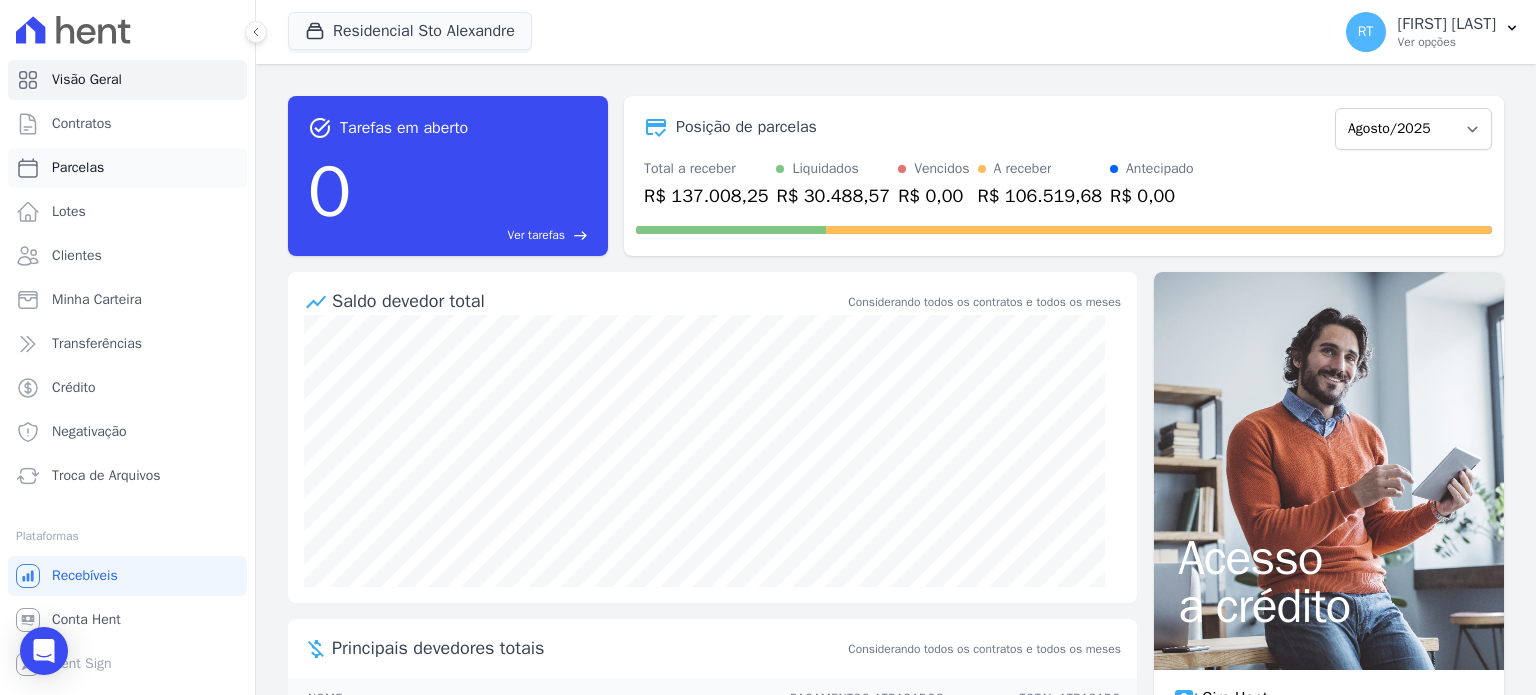 click on "Parcelas" at bounding box center (78, 168) 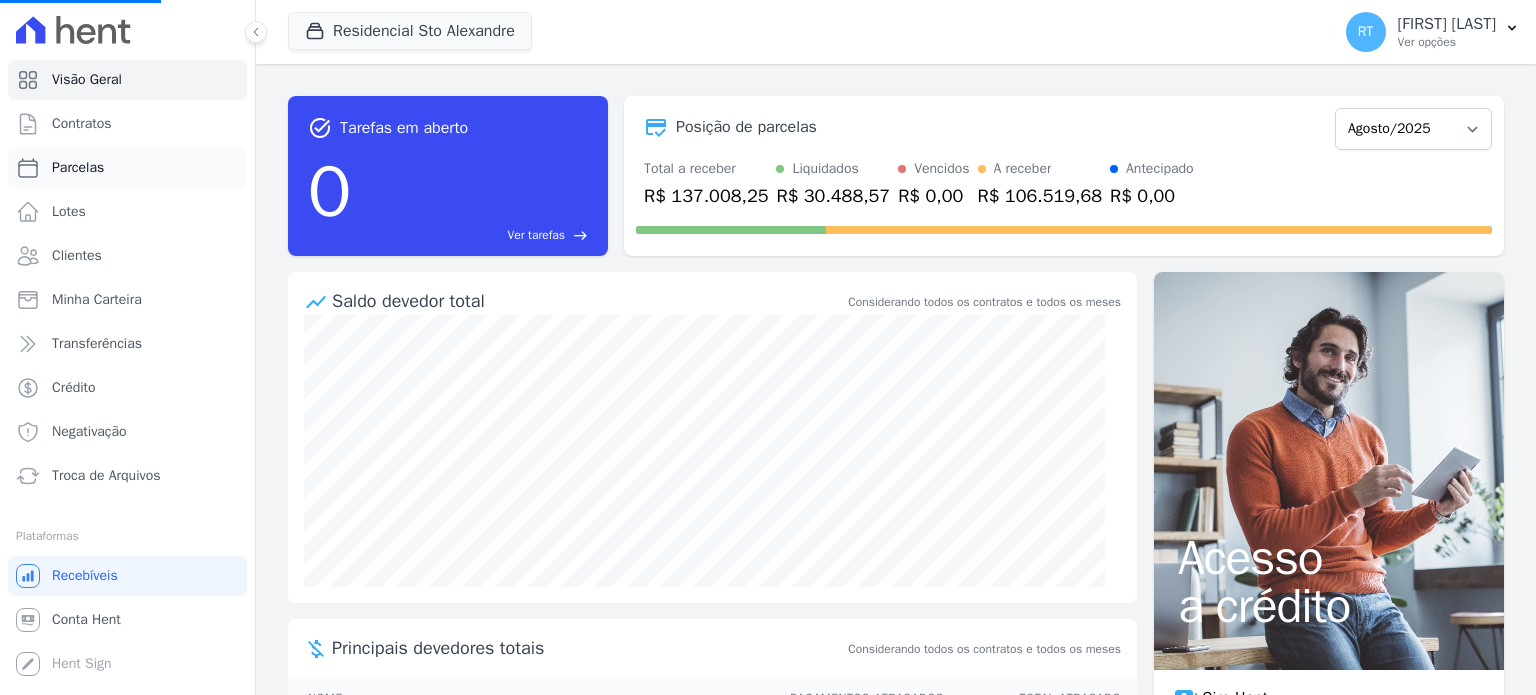 select 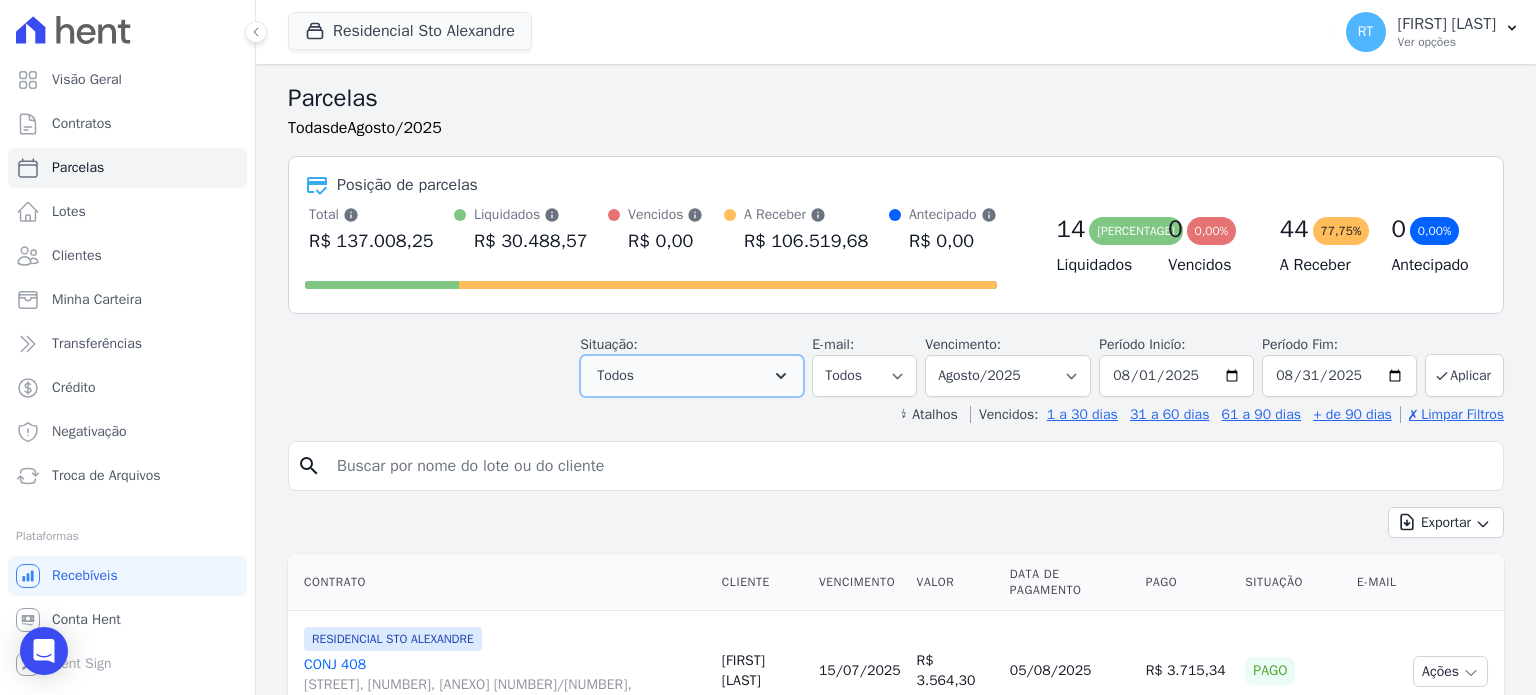 click 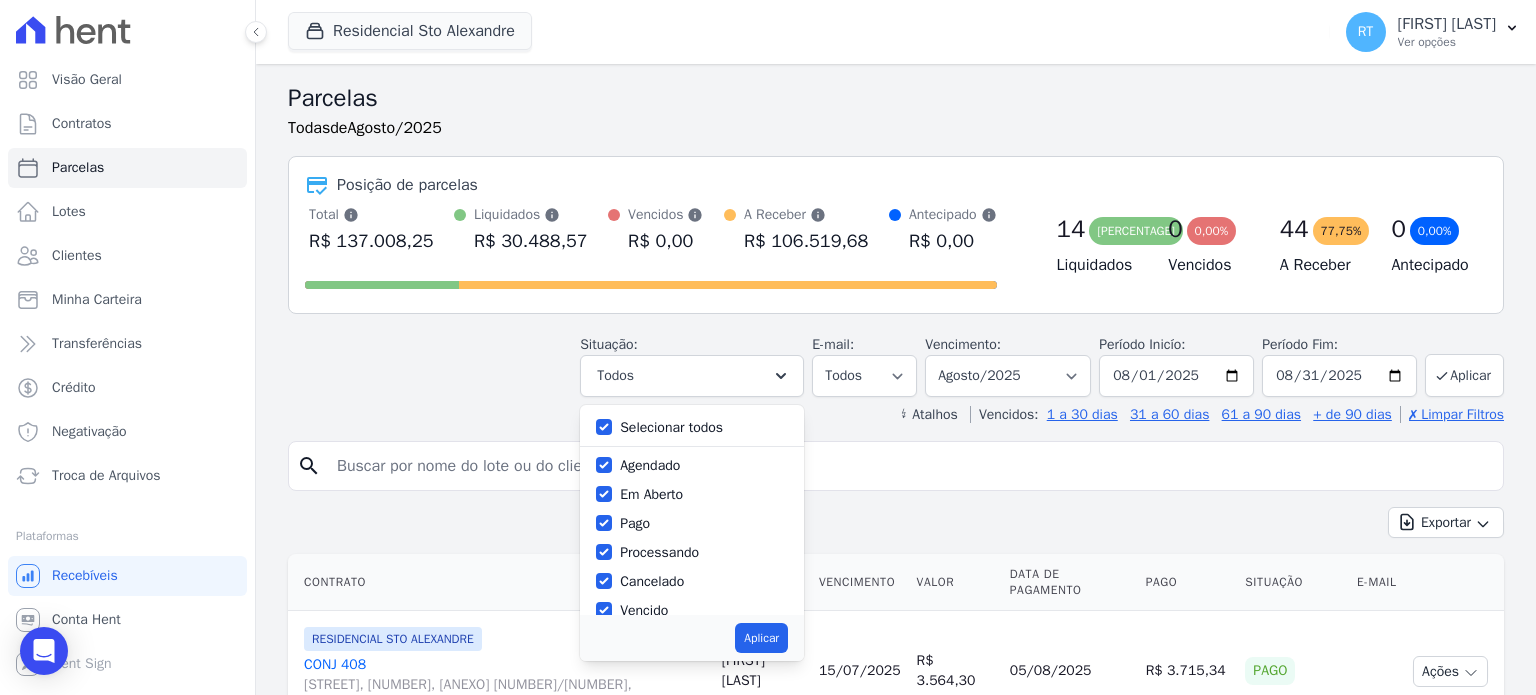 click on "Selecionar todos" at bounding box center [671, 427] 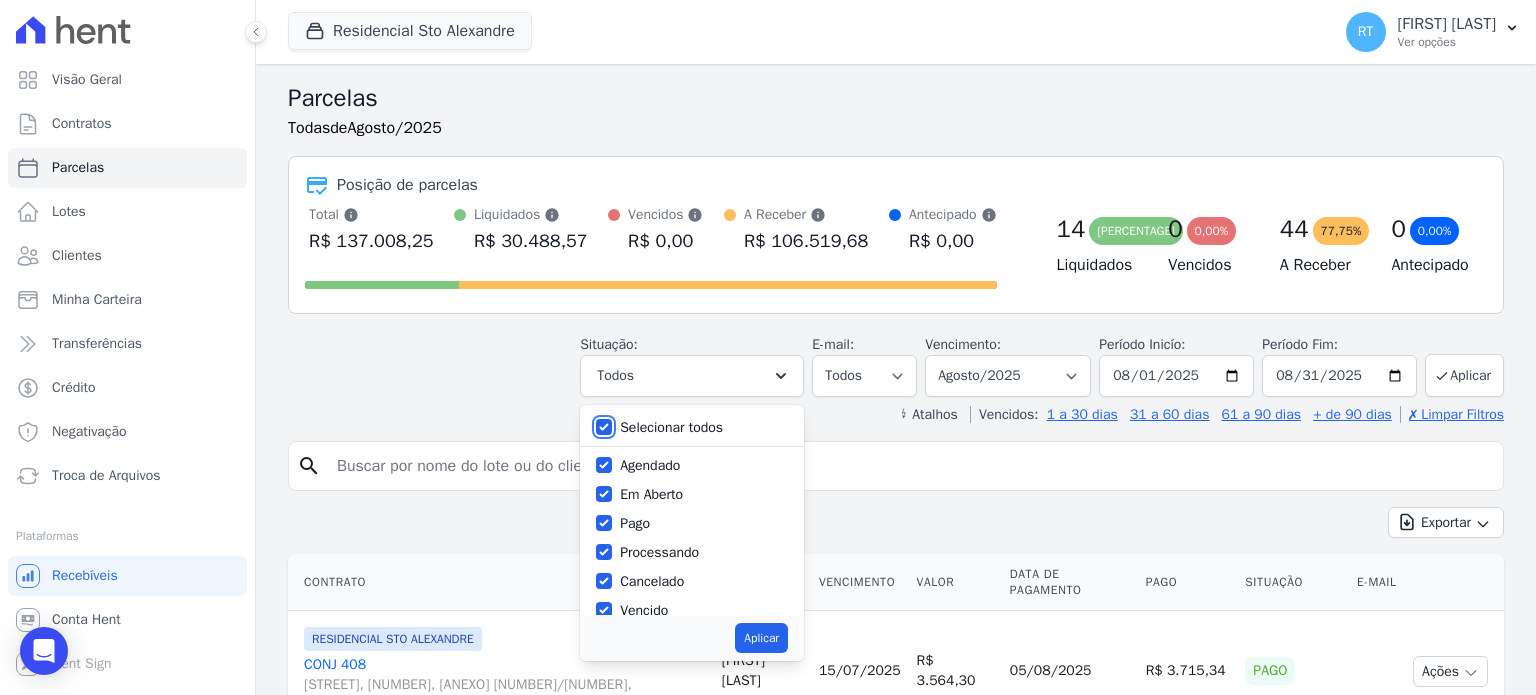 click on "Selecionar todos" at bounding box center [604, 427] 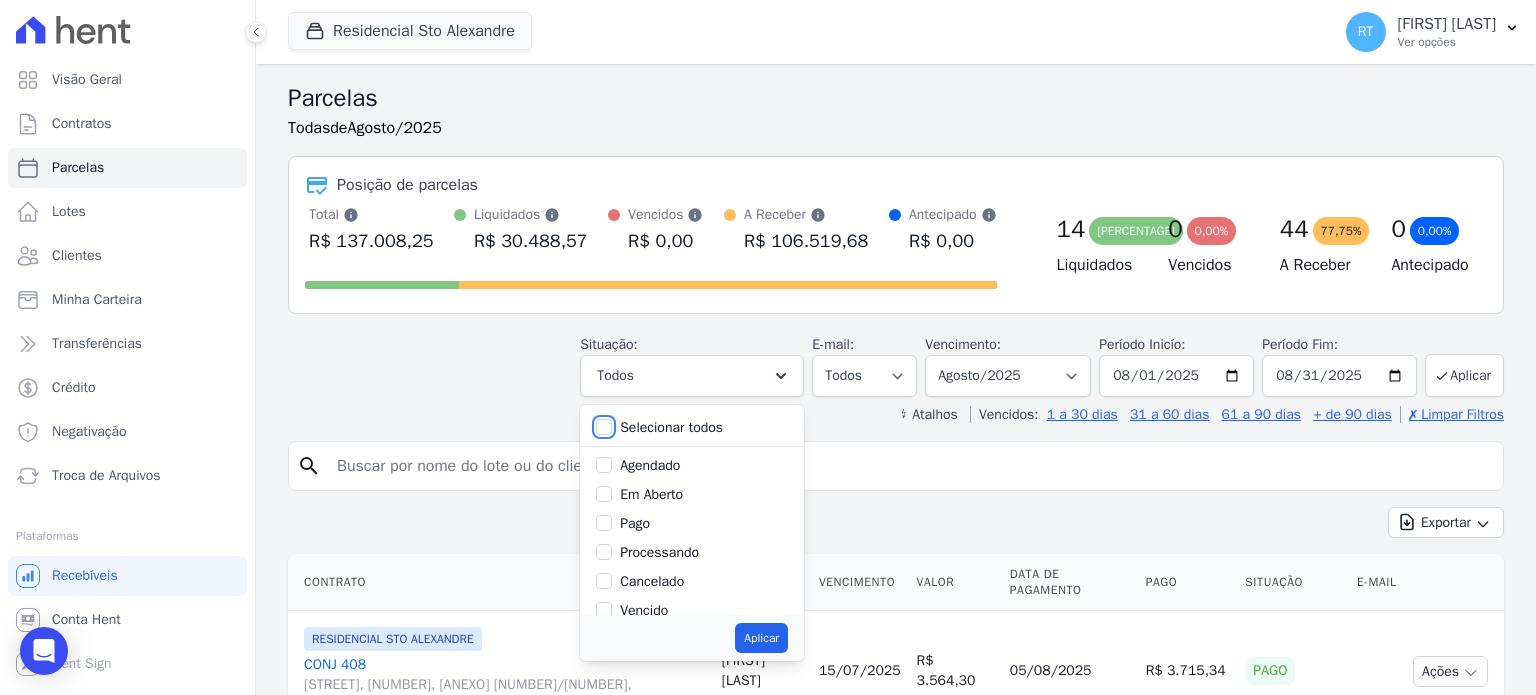 checkbox on "false" 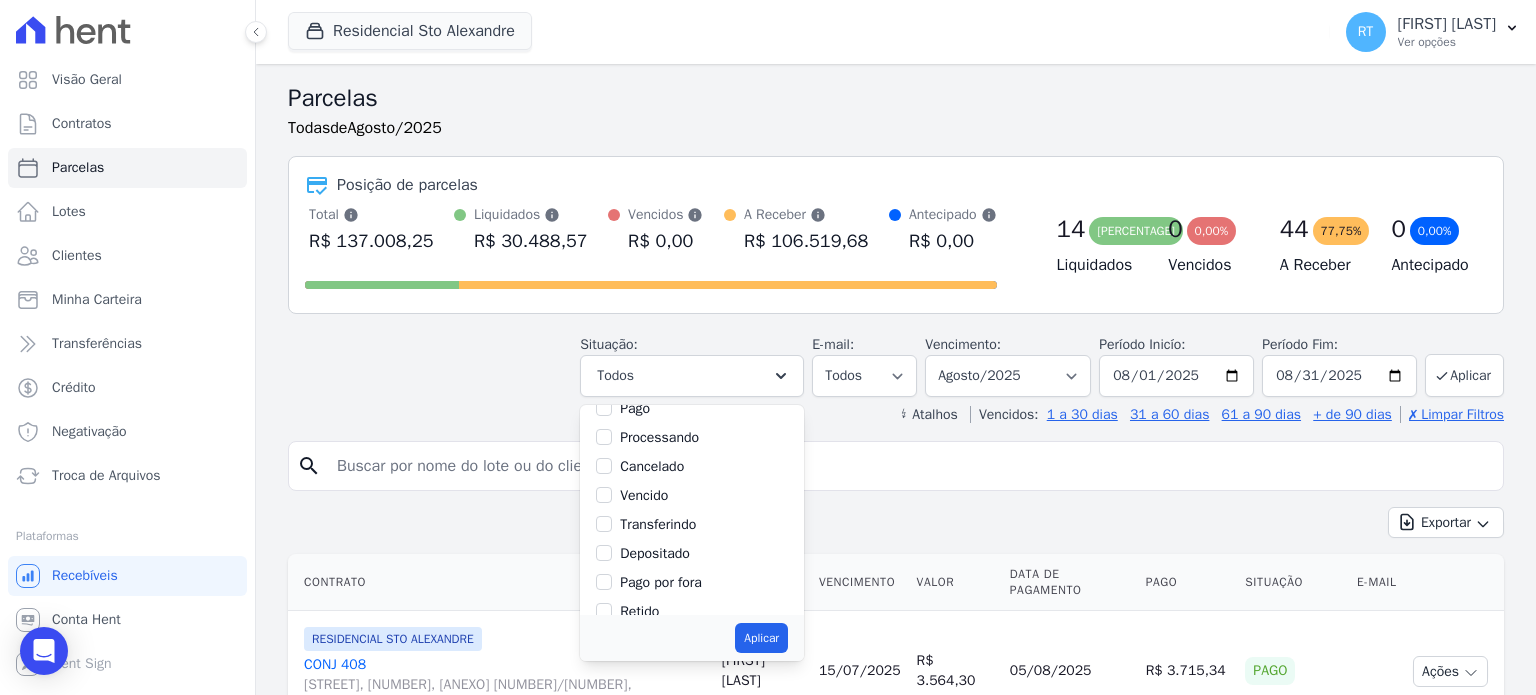 scroll, scrollTop: 116, scrollLeft: 0, axis: vertical 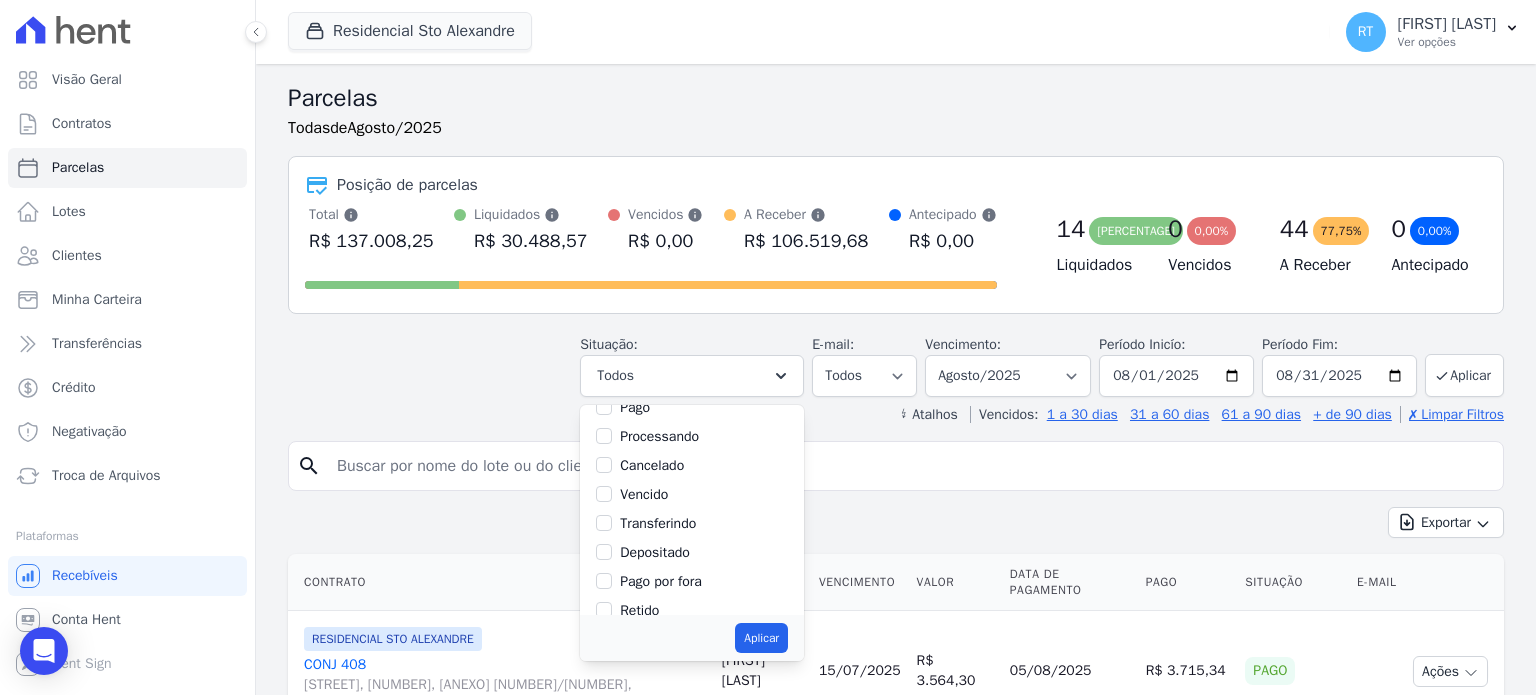 click on "Vencido" at bounding box center [644, 494] 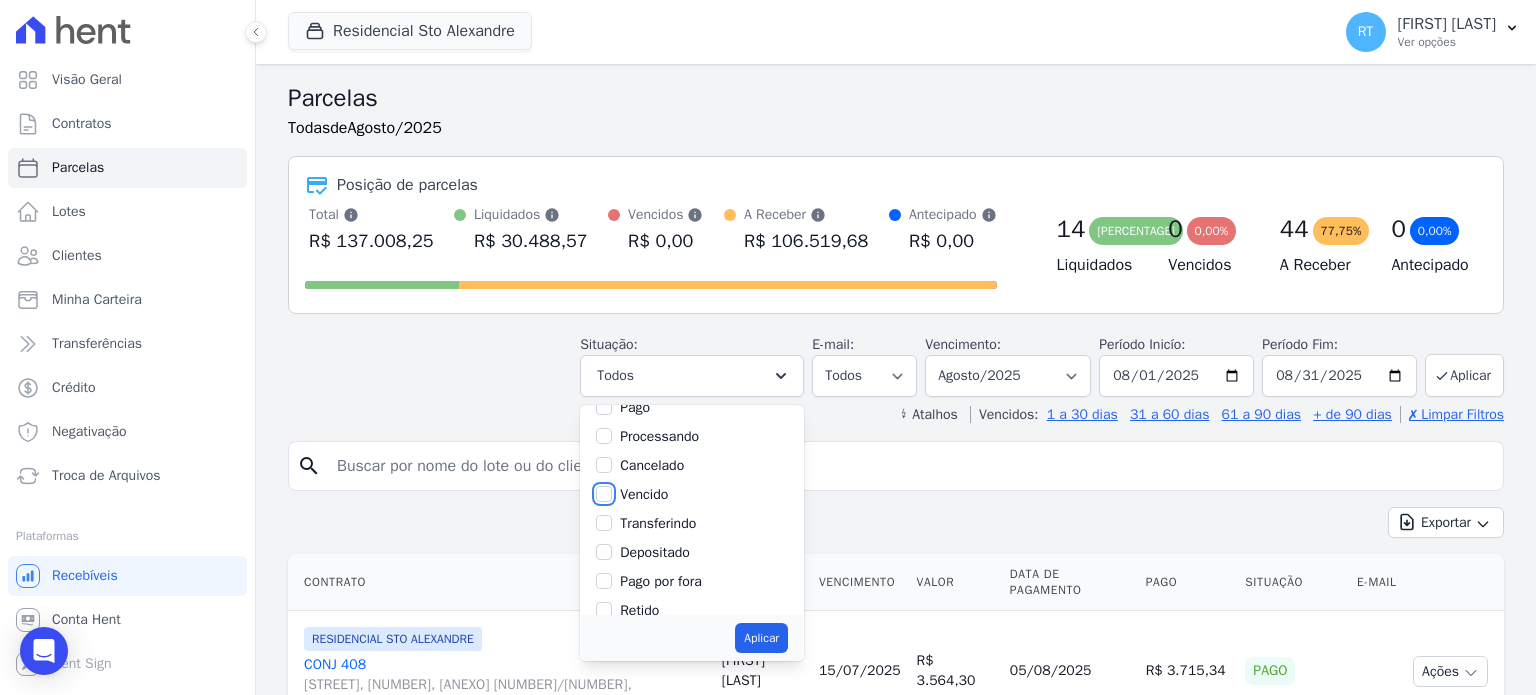 click on "Vencido" at bounding box center (604, 494) 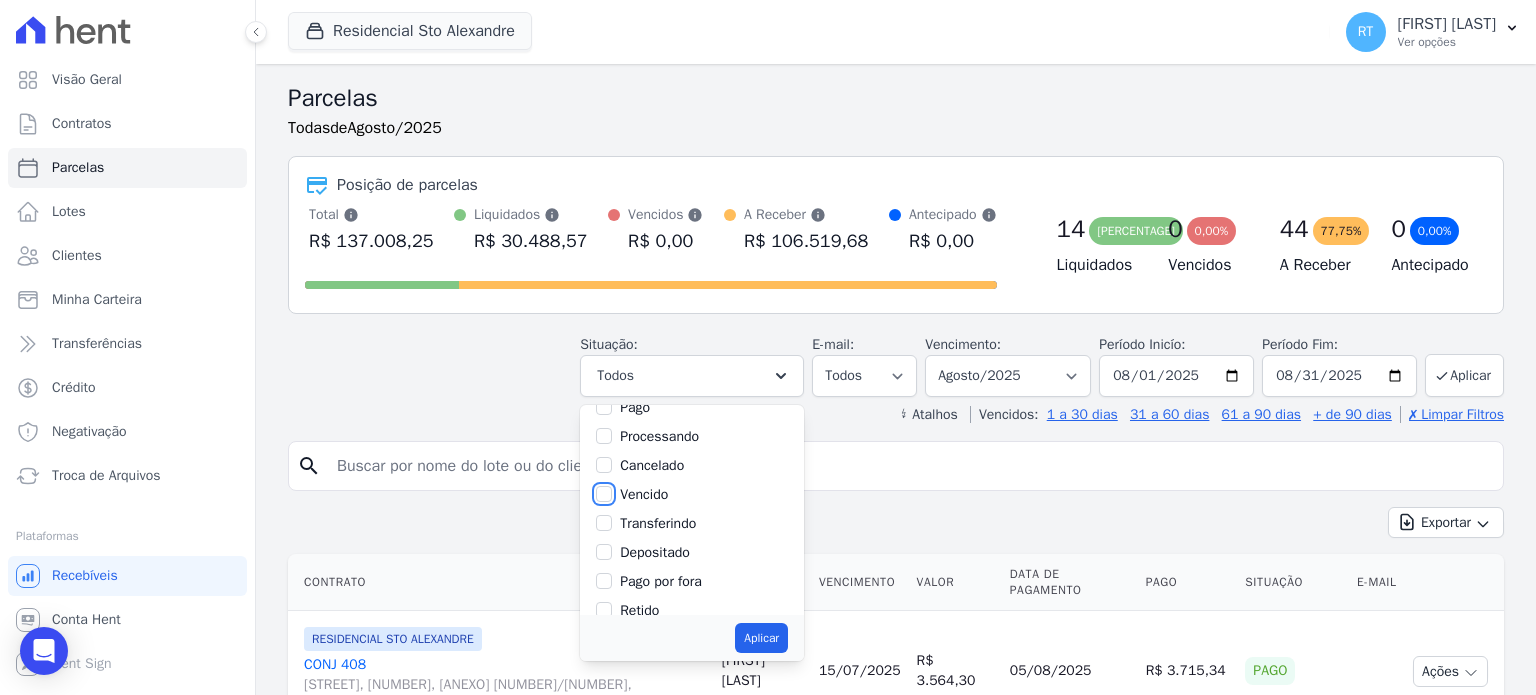 checkbox on "true" 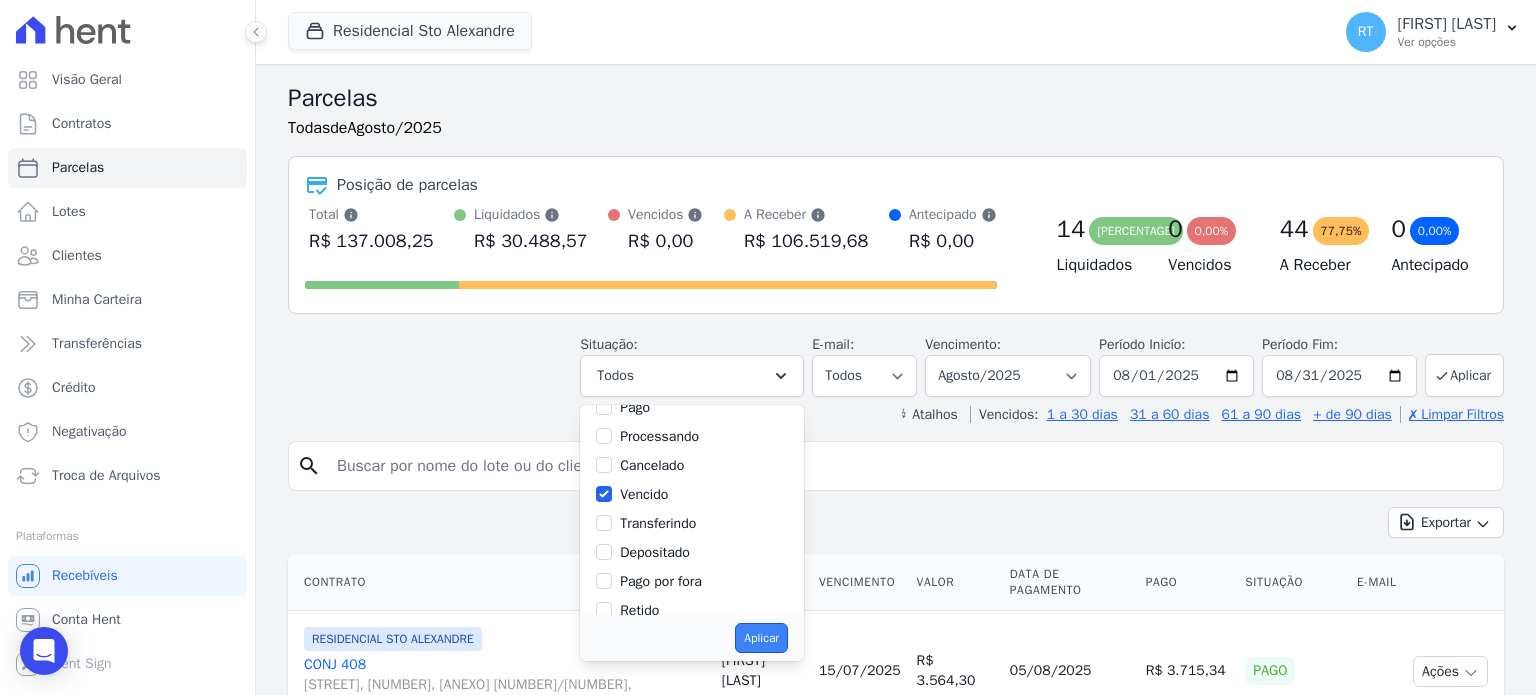 click on "Aplicar" at bounding box center [761, 638] 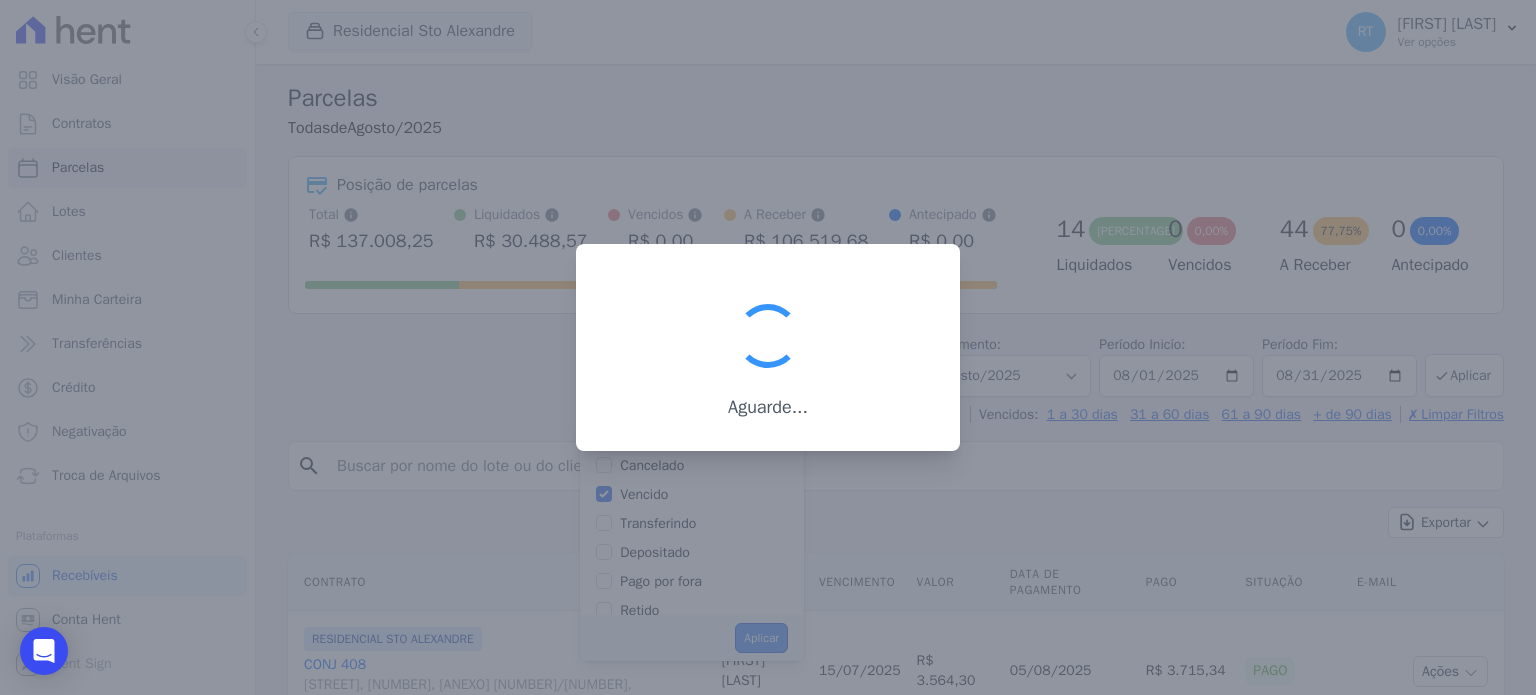 scroll, scrollTop: 37, scrollLeft: 0, axis: vertical 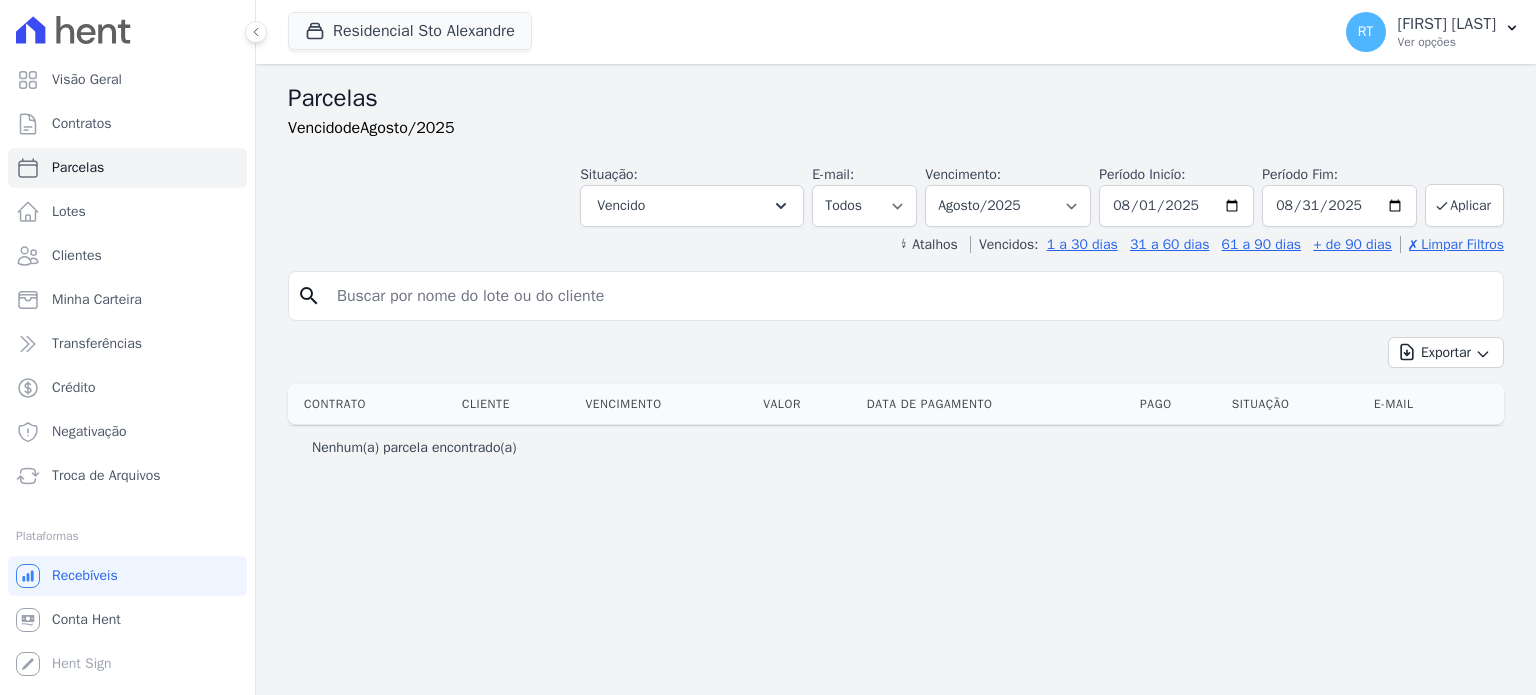 select 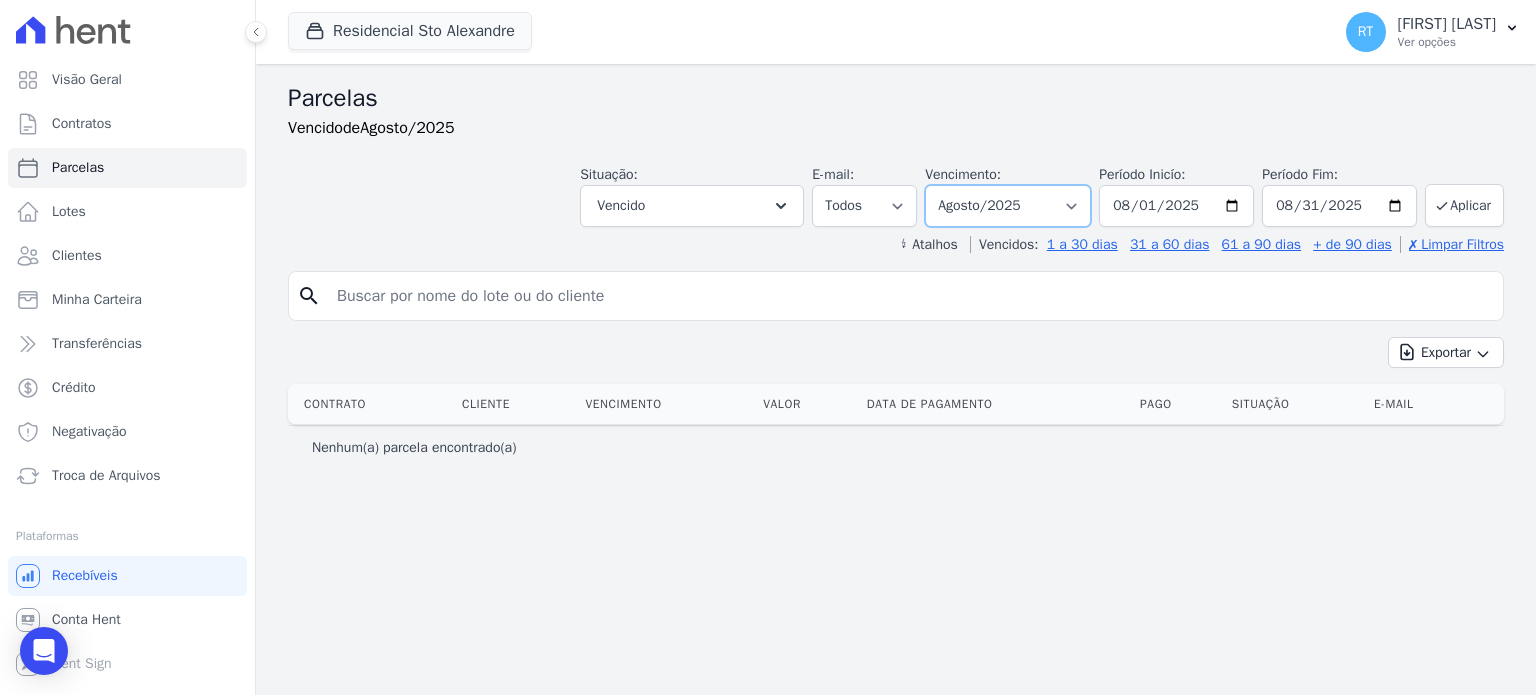 click on "Filtrar por período
────────
Todos os meses
Março/[YEAR]
Abril/[YEAR]
Maio/[YEAR]
Junho/[YEAR]
Julho/[YEAR]
Agosto/[YEAR]
Setembro/[YEAR]
Outubro/[YEAR]
Novembro/[YEAR]
Dezembro/[YEAR]
Janeiro/[YEAR]
Fevereiro/[YEAR]
Março/[YEAR]
Abril/[YEAR]
Maio/[YEAR]
Junho/[YEAR]
Julho/[YEAR]
Agosto/[YEAR]
Setembro/[YEAR]
Outubro/[YEAR]
Novembro/[YEAR]
Dezembro/[YEAR]
Janeiro/[YEAR]
Fevereiro/[YEAR]
Março/[YEAR]
Abril/[YEAR]
Maio/[YEAR]
Junho/[YEAR]
Julho/[YEAR]
Agosto/[YEAR]
Setembro/[YEAR]
Outubro/[YEAR]
Novembro/[YEAR]
Dezembro/[YEAR]
Janeiro/[YEAR]
Fevereiro/[YEAR]
Março/[YEAR]
Abril/[YEAR]
Maio/[YEAR]
Junho/[YEAR]
Julho/[YEAR]
Agosto/[YEAR]
Setembro/[YEAR]
Outubro/[YEAR]
Novembro/[YEAR]
Dezembro/[YEAR]
Janeiro/[YEAR]
Fevereiro/[YEAR]
Março/[YEAR]
Abril/[YEAR]
Maio/[YEAR]
Junho/[YEAR]
Julho/[YEAR]" at bounding box center (1008, 206) 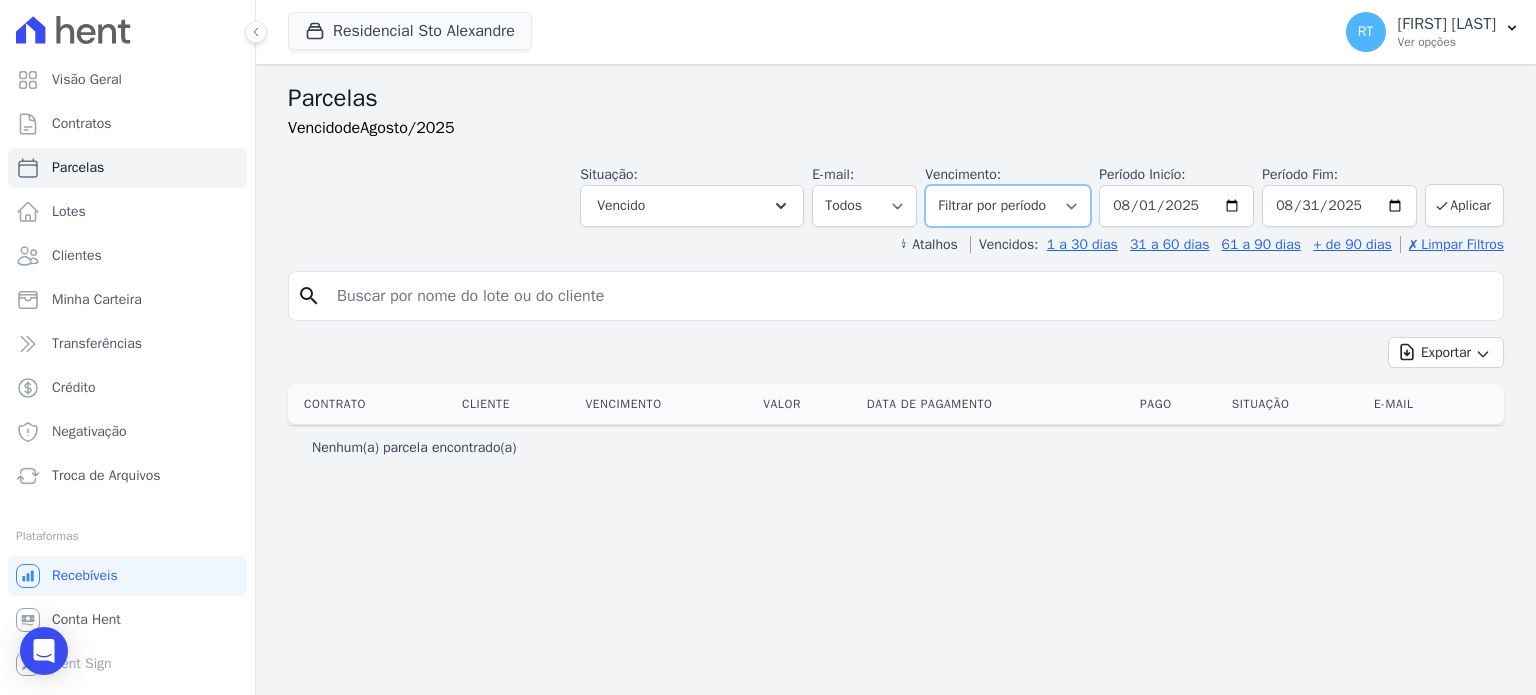 click on "Filtrar por período
────────
Todos os meses
Março/[YEAR]
Abril/[YEAR]
Maio/[YEAR]
Junho/[YEAR]
Julho/[YEAR]
Agosto/[YEAR]
Setembro/[YEAR]
Outubro/[YEAR]
Novembro/[YEAR]
Dezembro/[YEAR]
Janeiro/[YEAR]
Fevereiro/[YEAR]
Março/[YEAR]
Abril/[YEAR]
Maio/[YEAR]
Junho/[YEAR]
Julho/[YEAR]
Agosto/[YEAR]
Setembro/[YEAR]
Outubro/[YEAR]
Novembro/[YEAR]
Dezembro/[YEAR]
Janeiro/[YEAR]
Fevereiro/[YEAR]
Março/[YEAR]
Abril/[YEAR]
Maio/[YEAR]
Junho/[YEAR]
Julho/[YEAR]
Agosto/[YEAR]
Setembro/[YEAR]
Outubro/[YEAR]
Novembro/[YEAR]
Dezembro/[YEAR]
Janeiro/[YEAR]
Fevereiro/[YEAR]
Março/[YEAR]
Abril/[YEAR]
Maio/[YEAR]
Junho/[YEAR]
Julho/[YEAR]
Agosto/[YEAR]
Setembro/[YEAR]
Outubro/[YEAR]
Novembro/[YEAR]
Dezembro/[YEAR]
Janeiro/[YEAR]
Fevereiro/[YEAR]
Março/[YEAR]
Abril/[YEAR]
Maio/[YEAR]
Junho/[YEAR]
Julho/[YEAR]" at bounding box center [1008, 206] 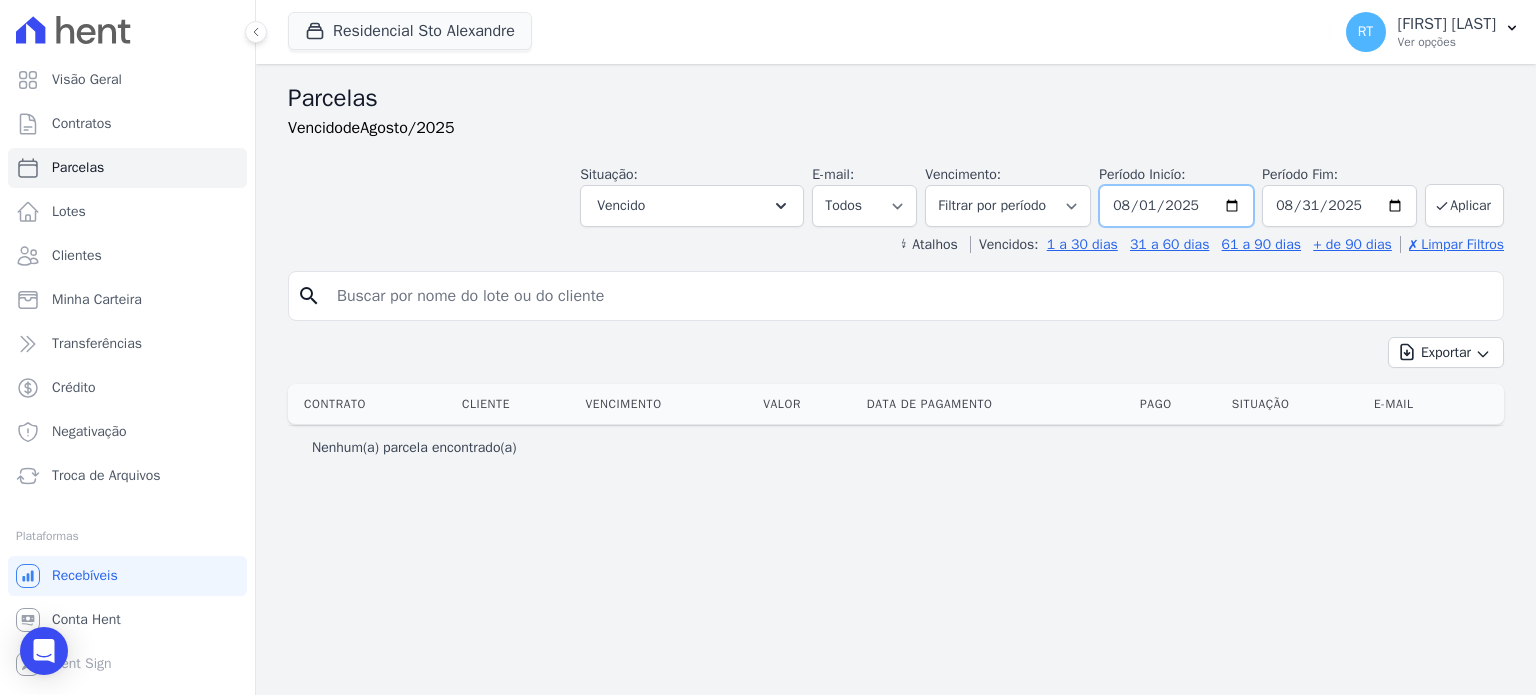 click on "2025-08-01" at bounding box center [1176, 206] 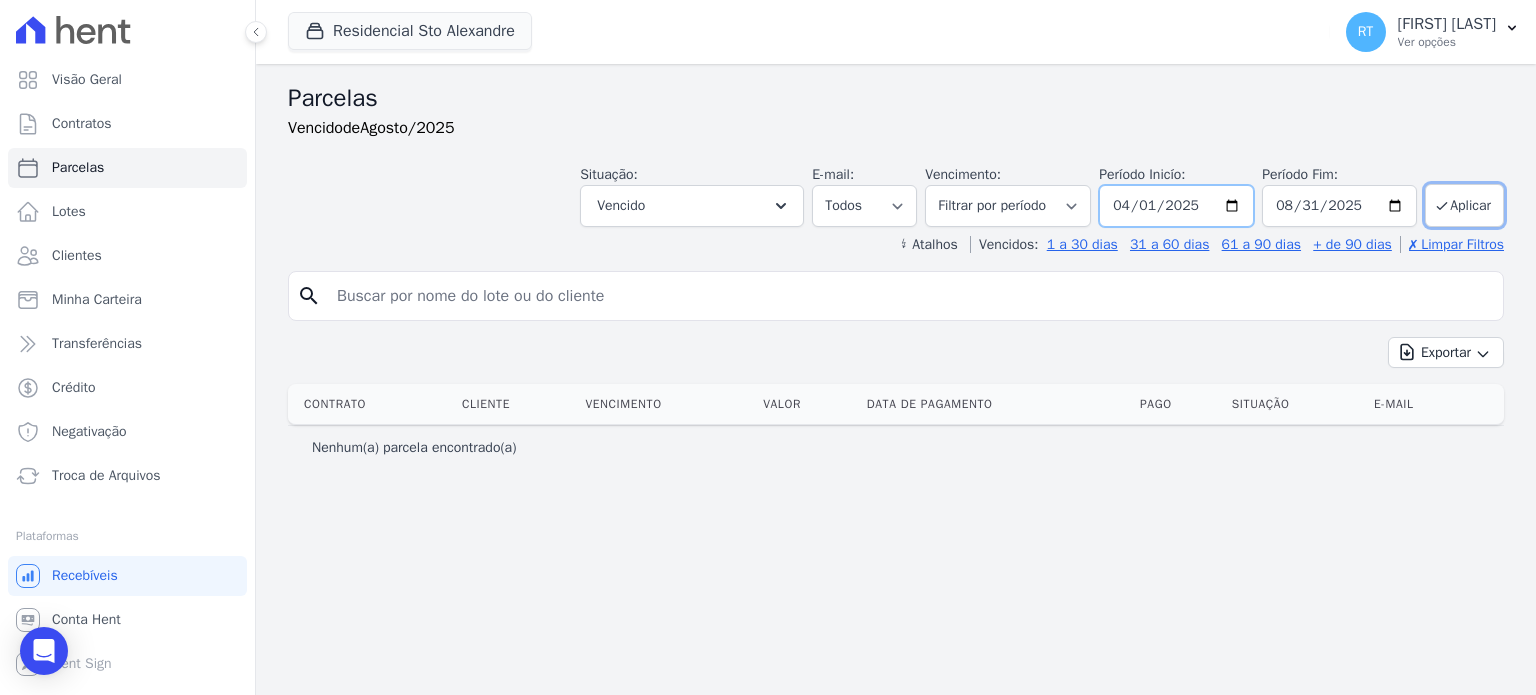 type on "2025-04-01" 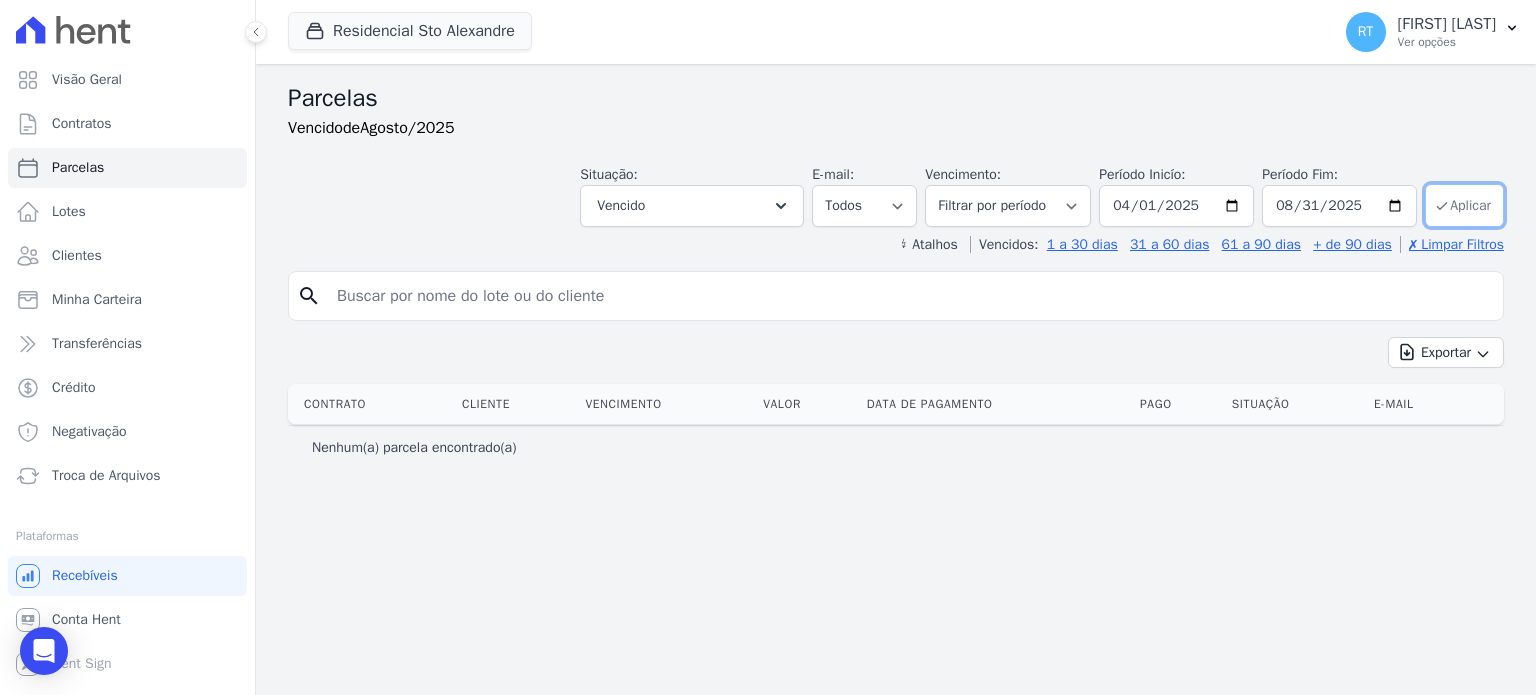 click on "Aplicar" at bounding box center [1464, 205] 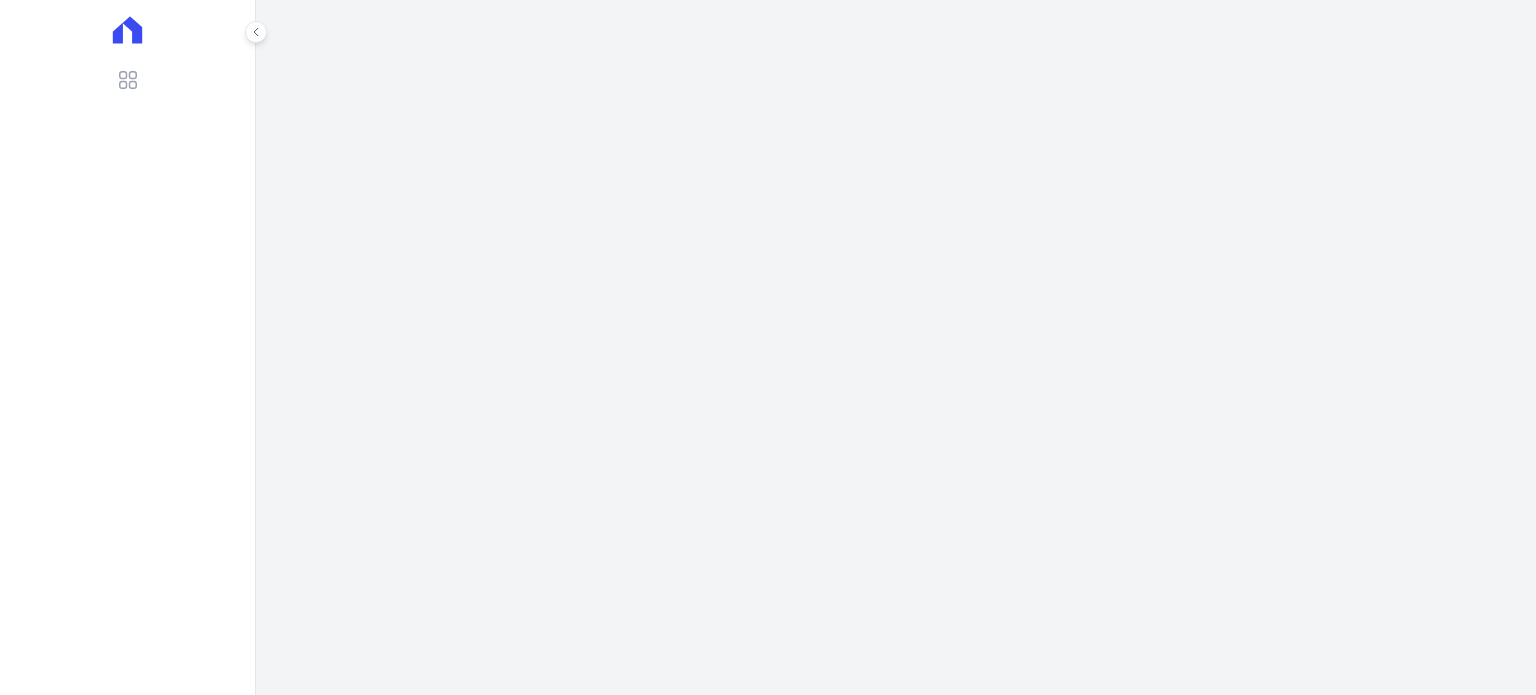 scroll, scrollTop: 0, scrollLeft: 0, axis: both 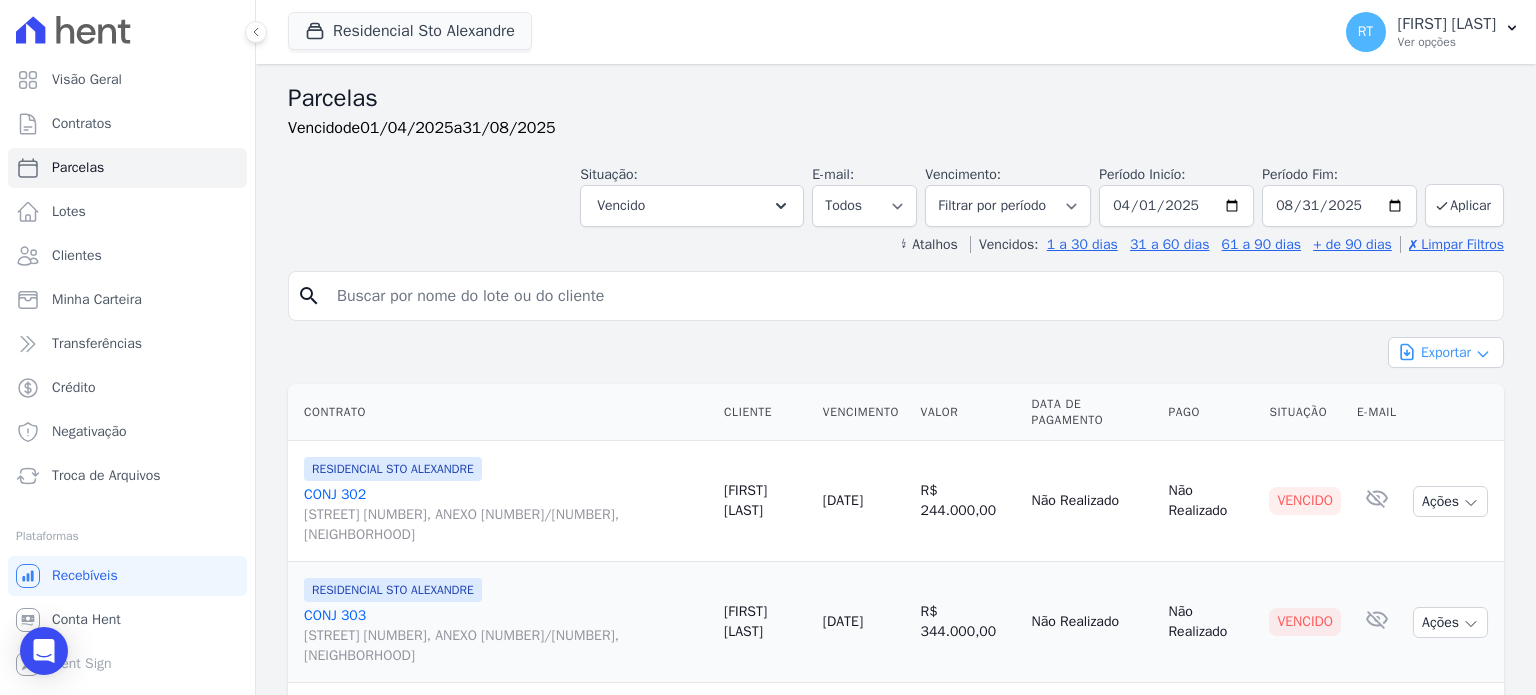 click on "Exportar" at bounding box center (1446, 352) 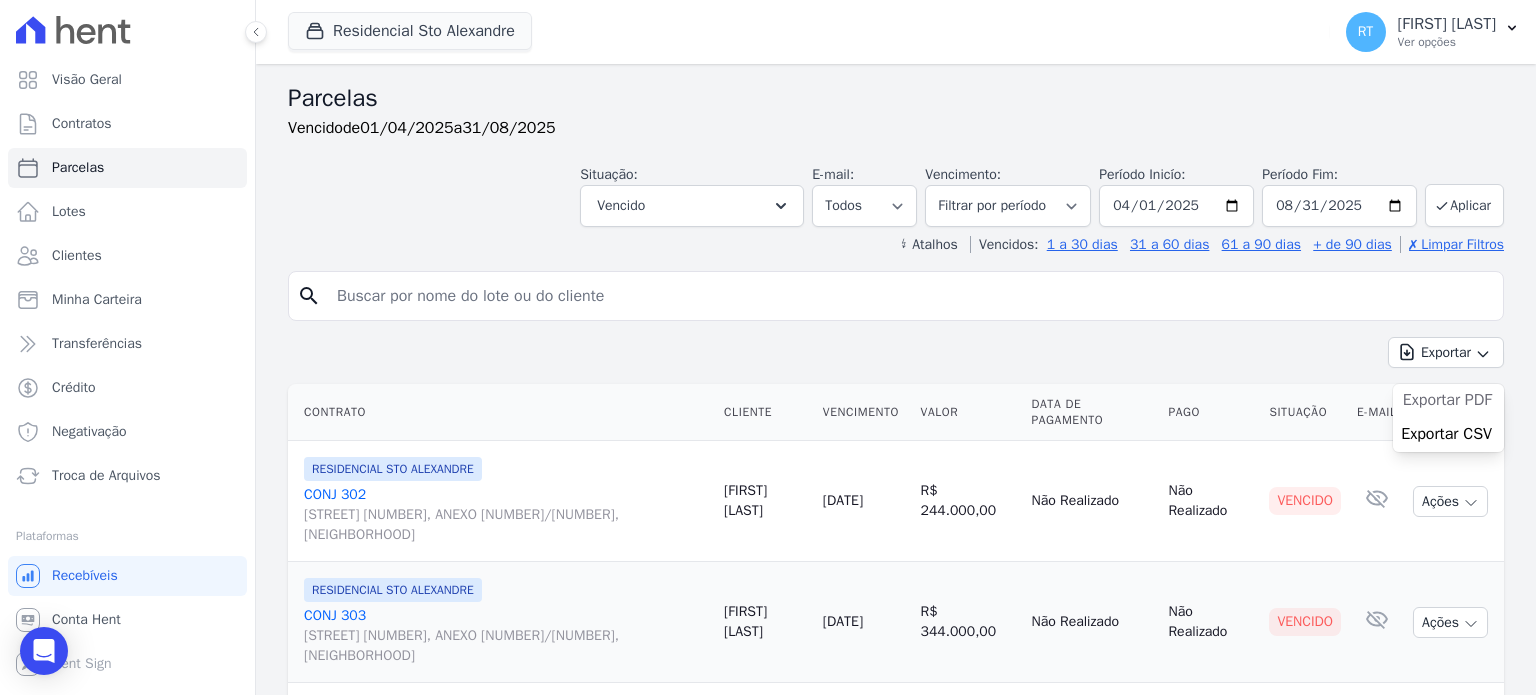 click on "Exportar PDF" at bounding box center [1447, 400] 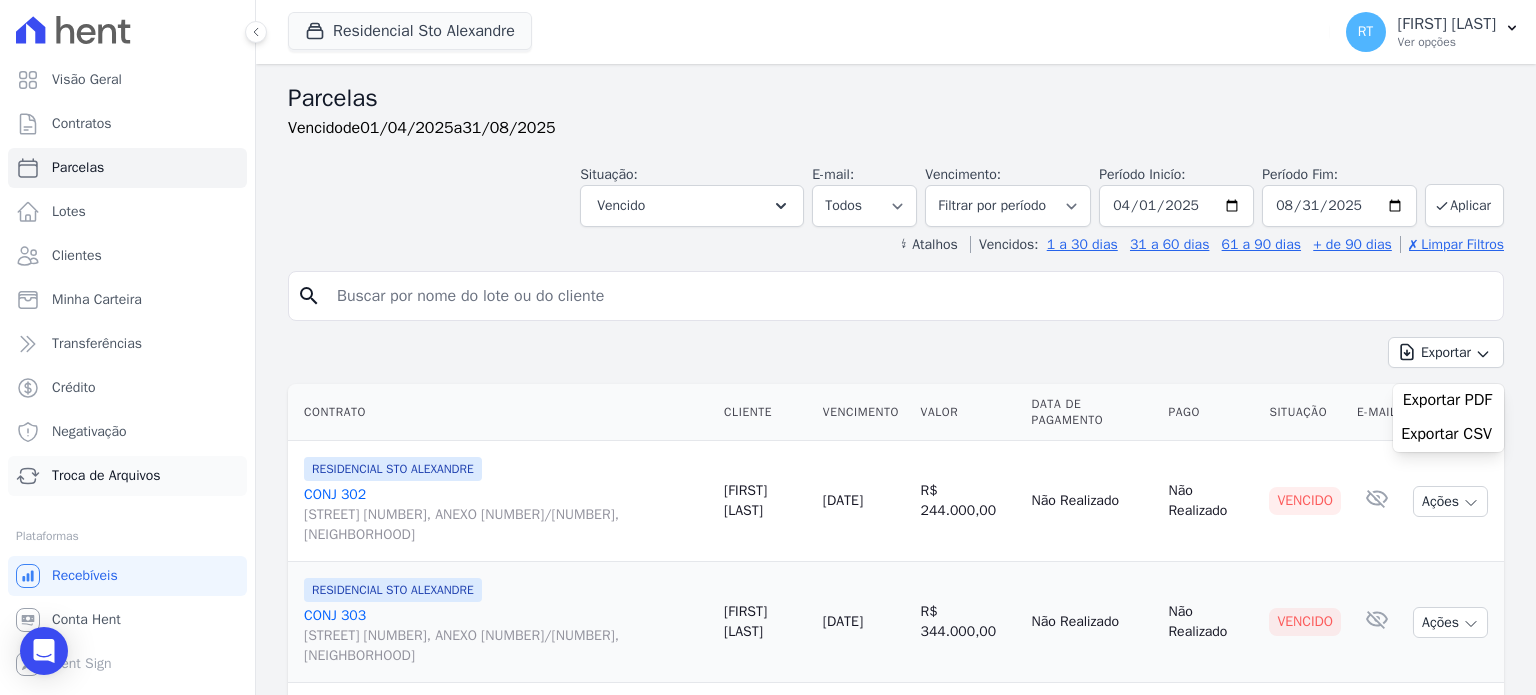 click on "Troca de Arquivos" at bounding box center (106, 476) 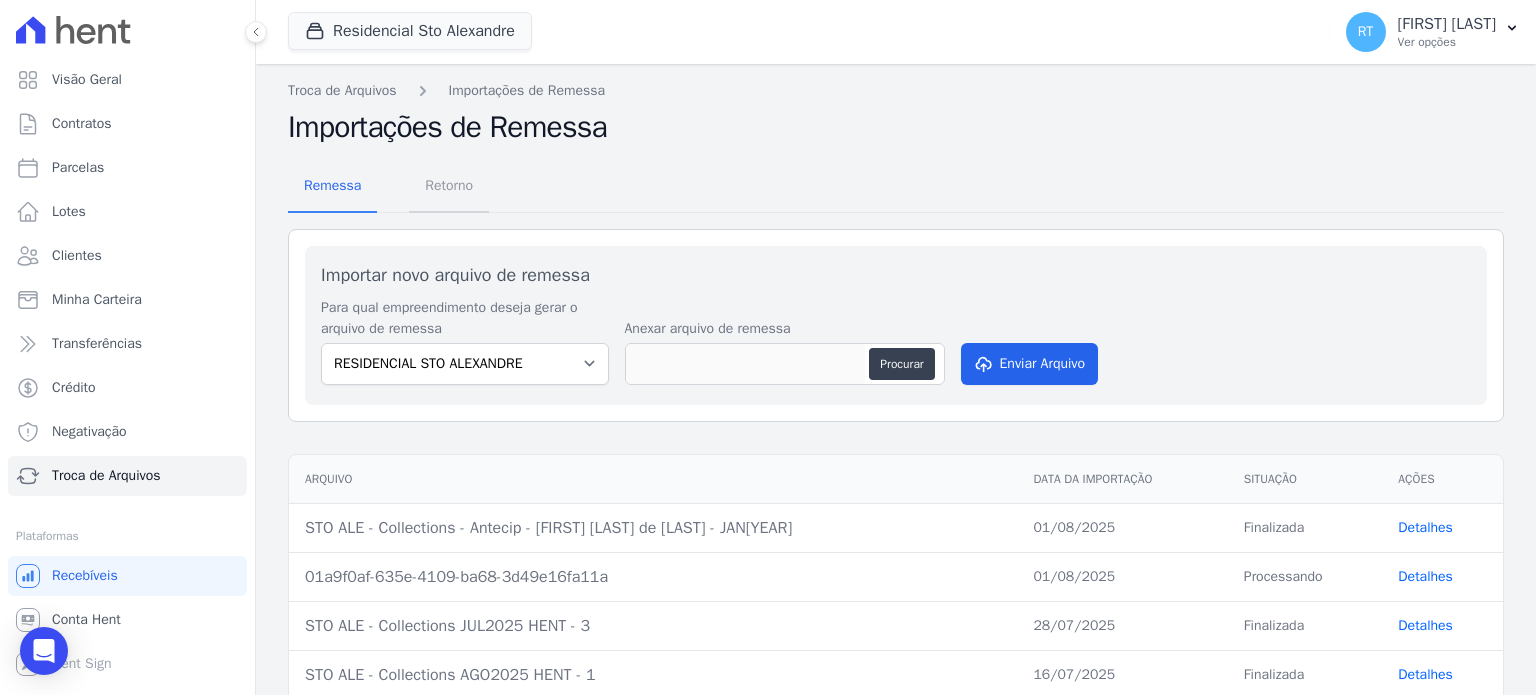 click on "Retorno" at bounding box center [449, 185] 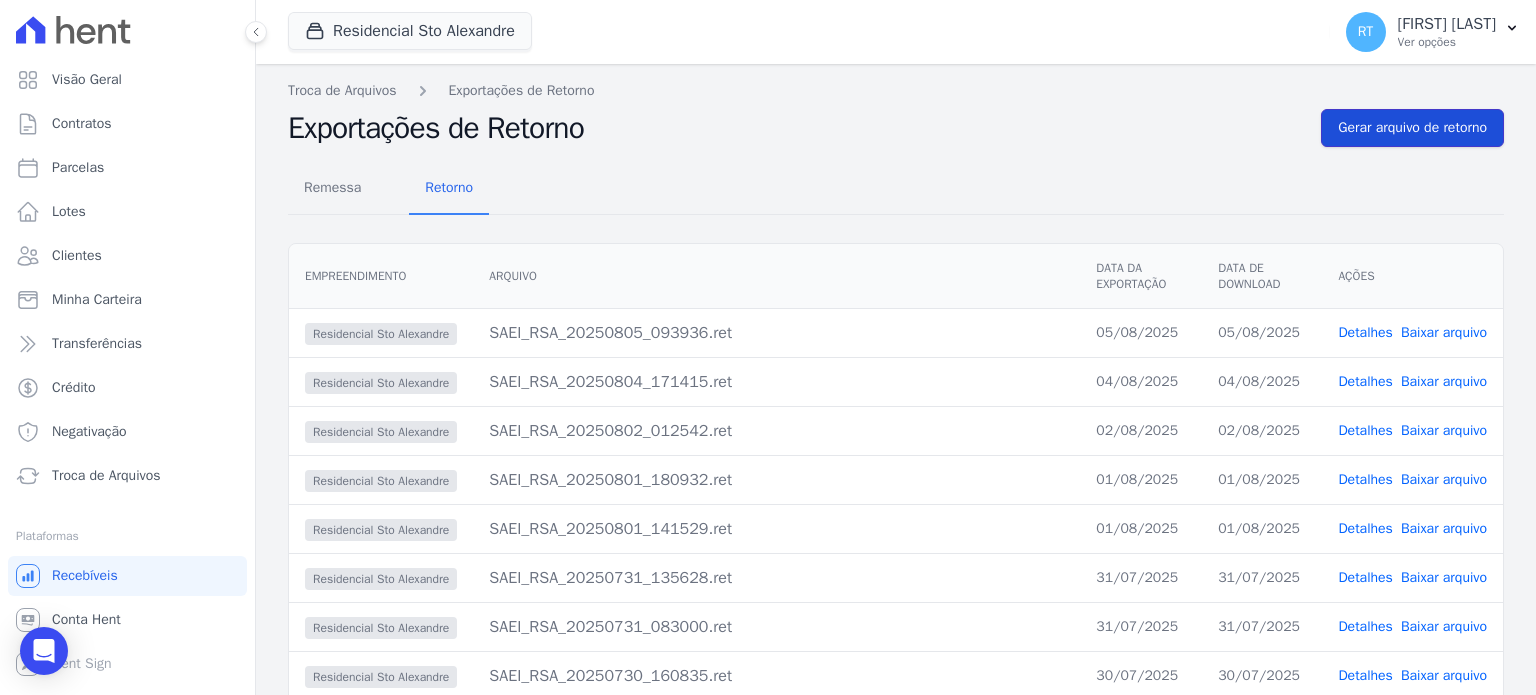 click on "Gerar arquivo de retorno" at bounding box center (1412, 128) 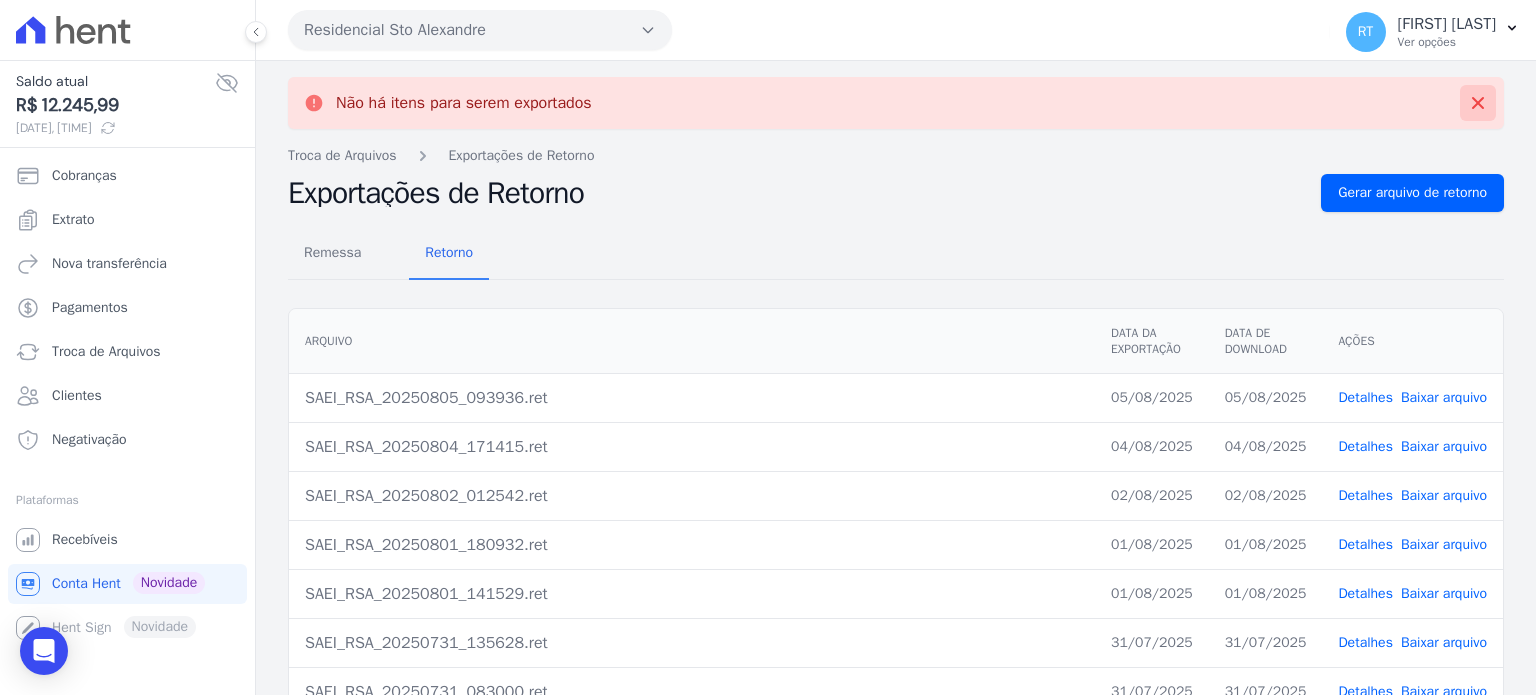 click 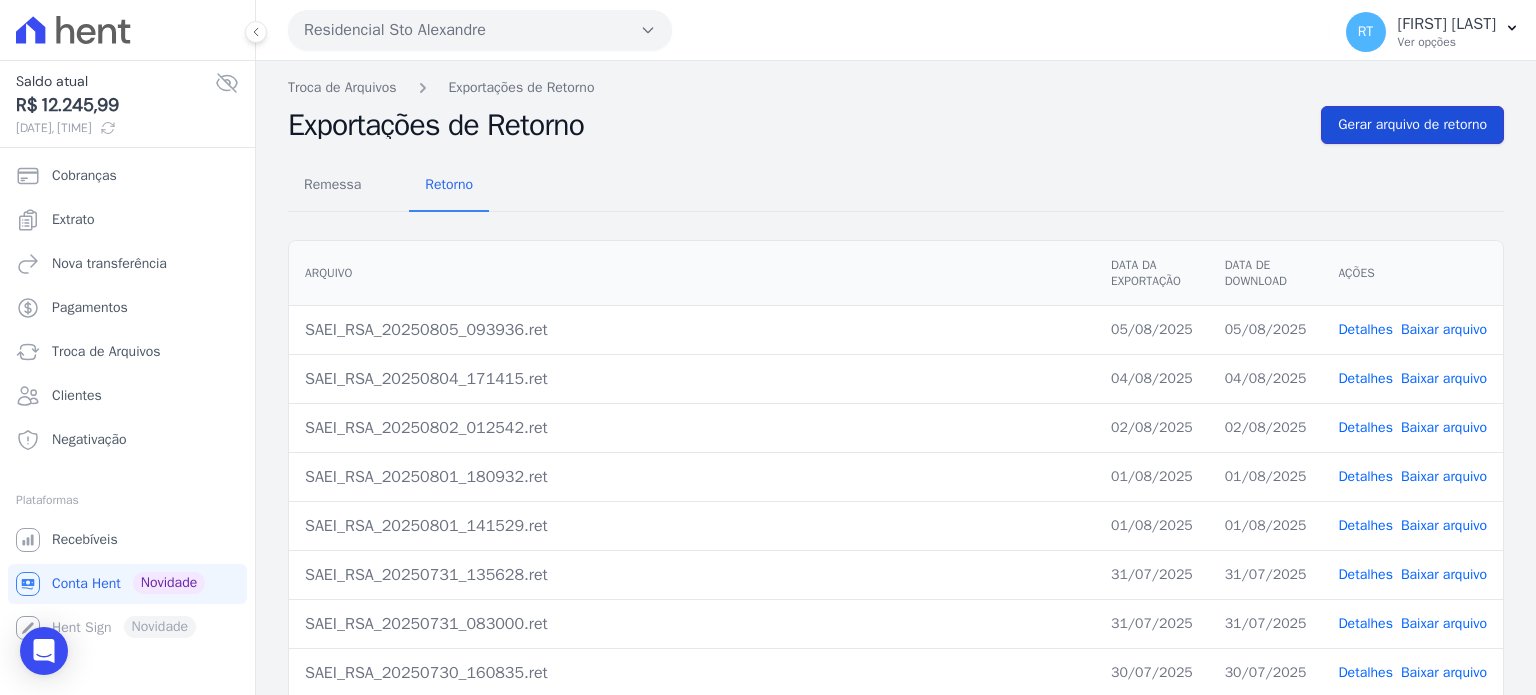 click on "Gerar arquivo de retorno" at bounding box center [1412, 125] 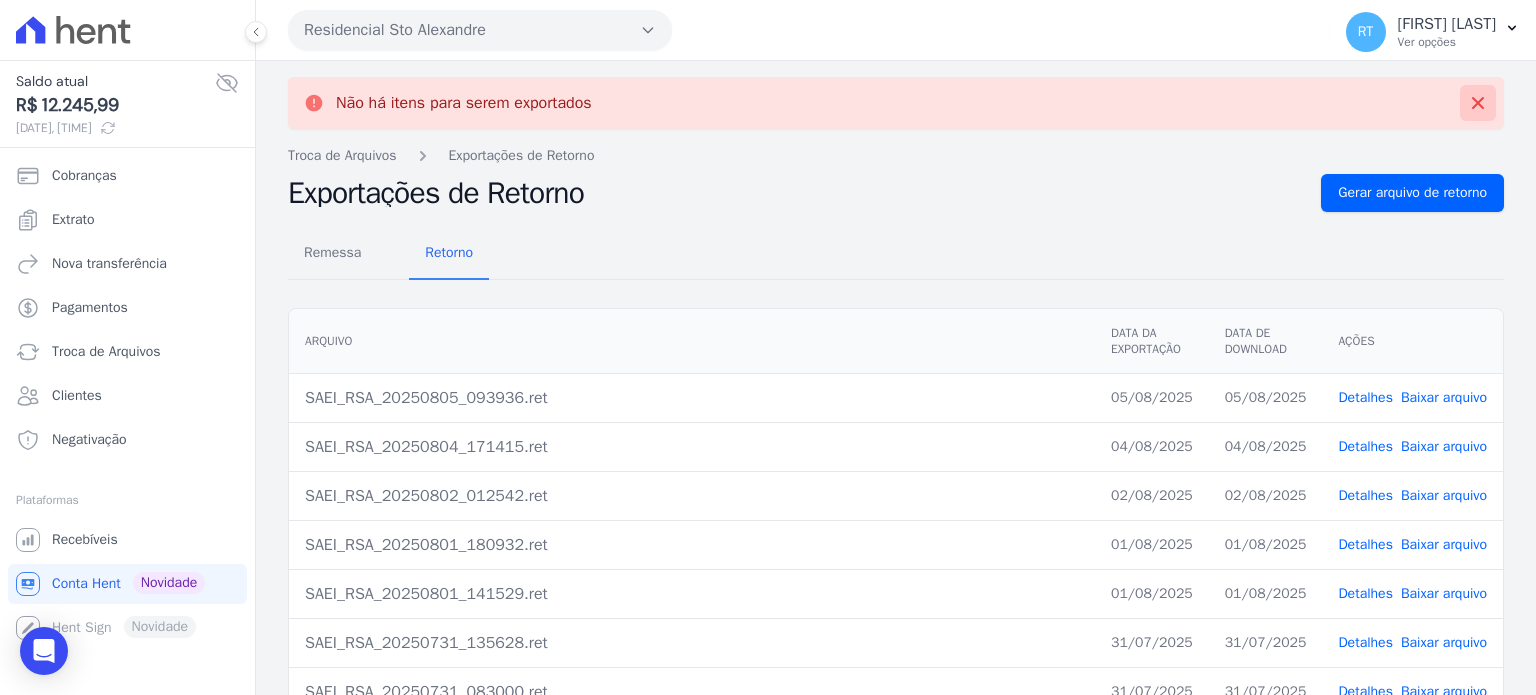 click 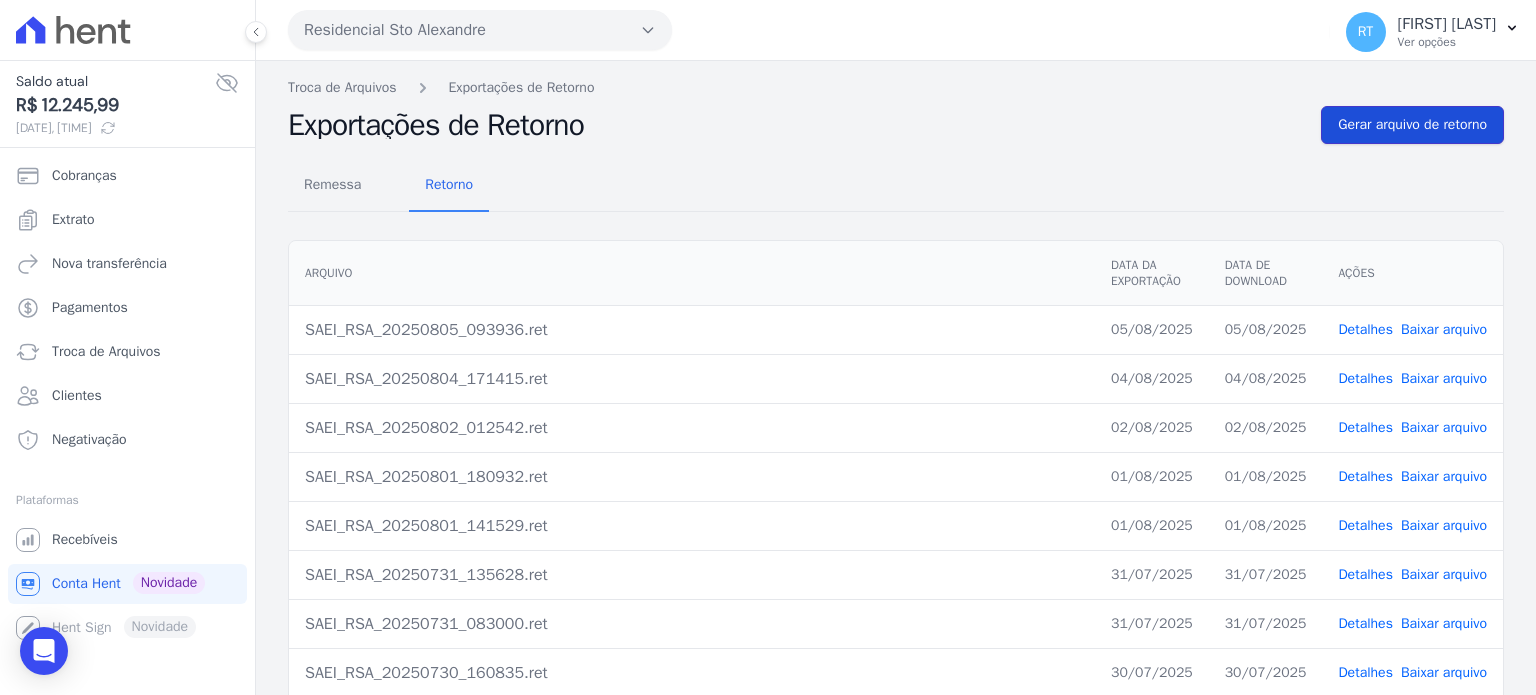 click on "Gerar arquivo de retorno" at bounding box center (1412, 125) 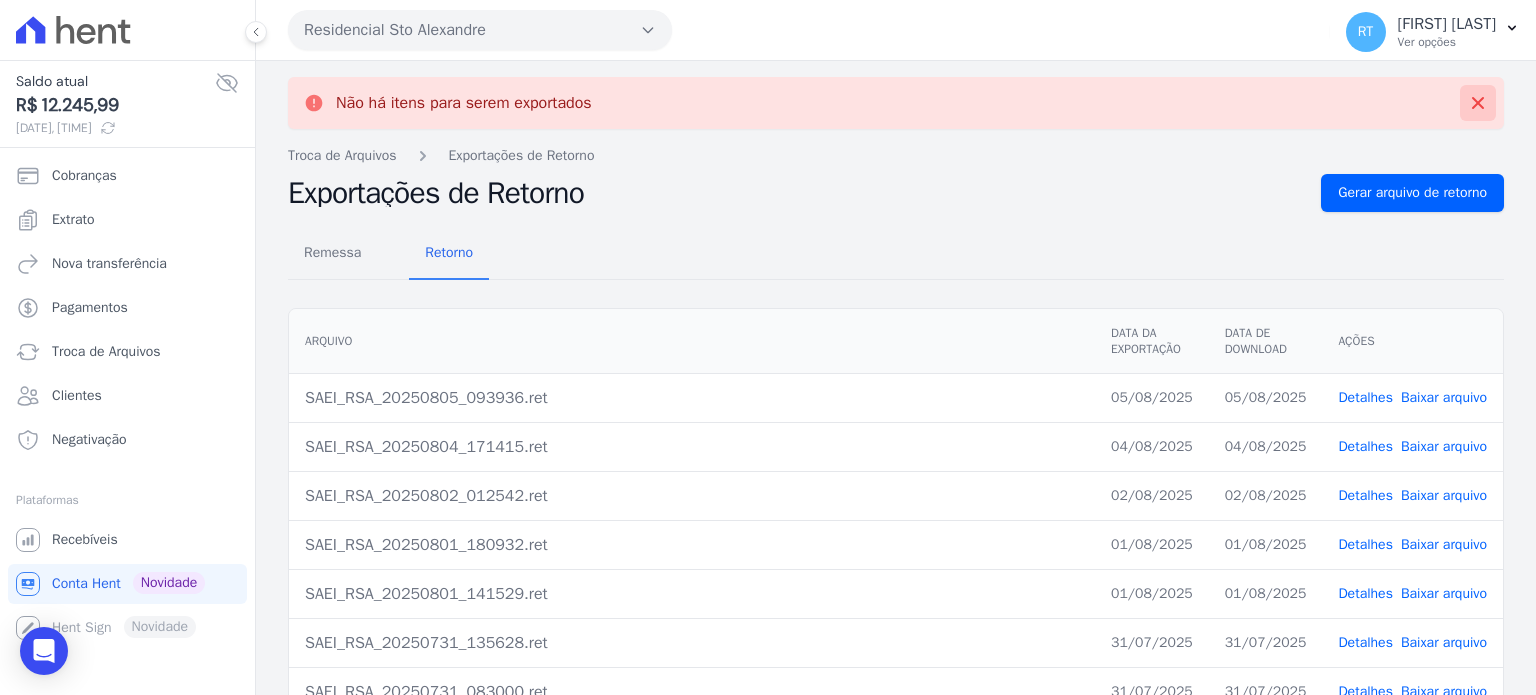 click 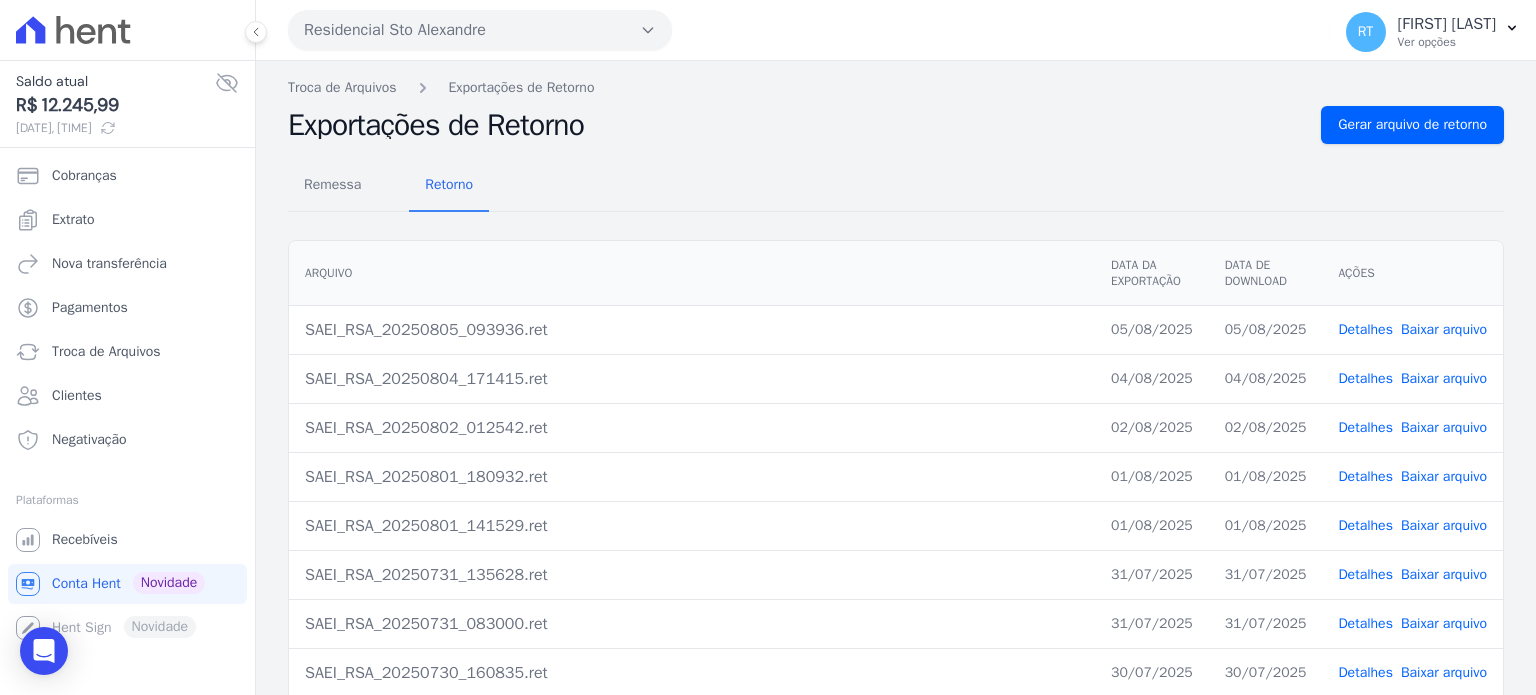 click on "Remessa
Retorno" at bounding box center [896, 186] 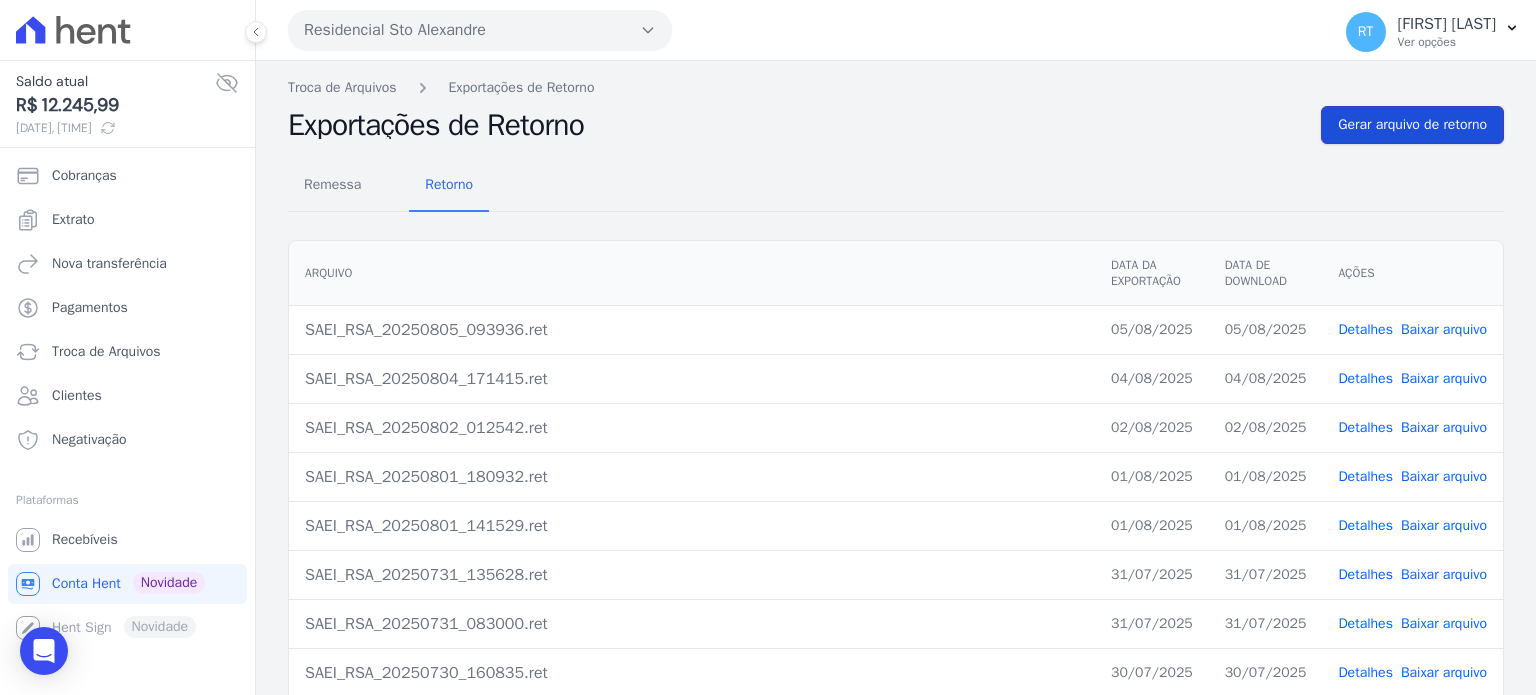 click on "Gerar arquivo de retorno" at bounding box center [1412, 125] 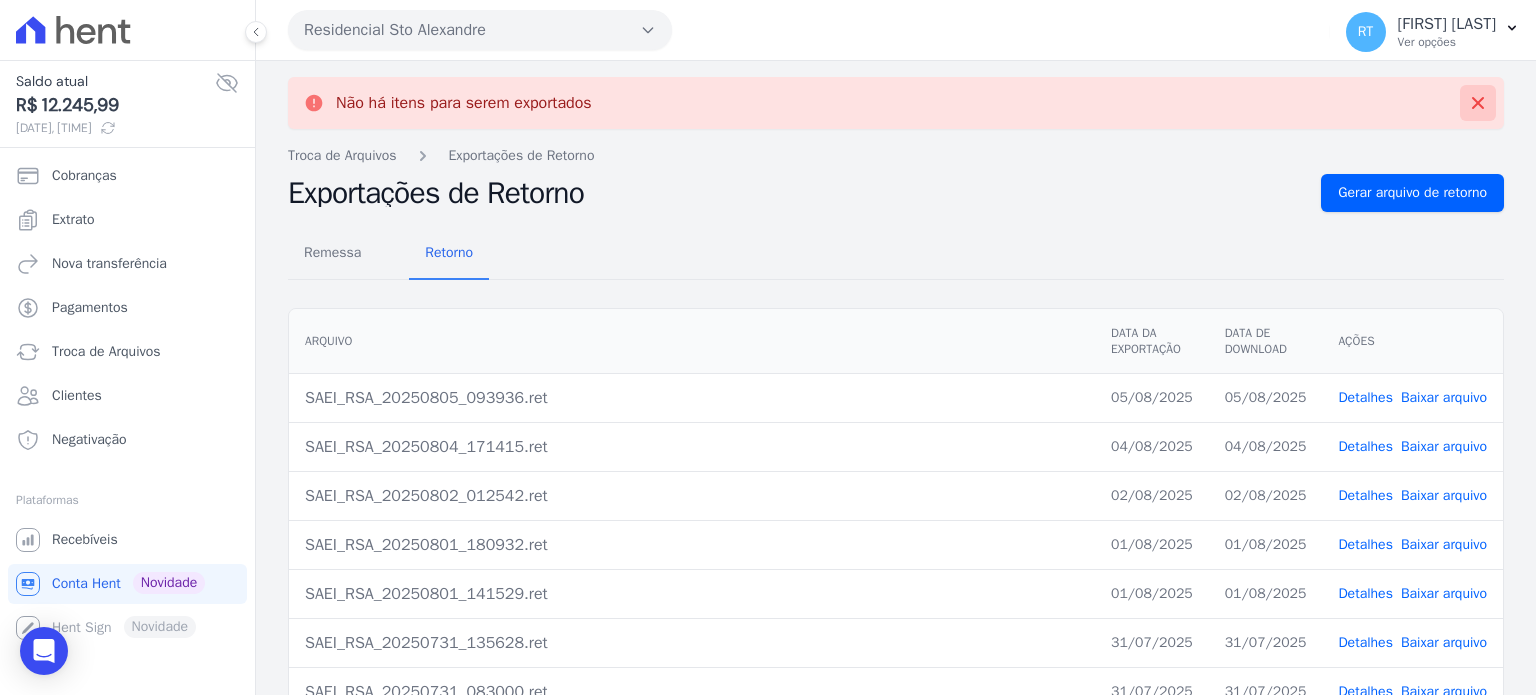 click 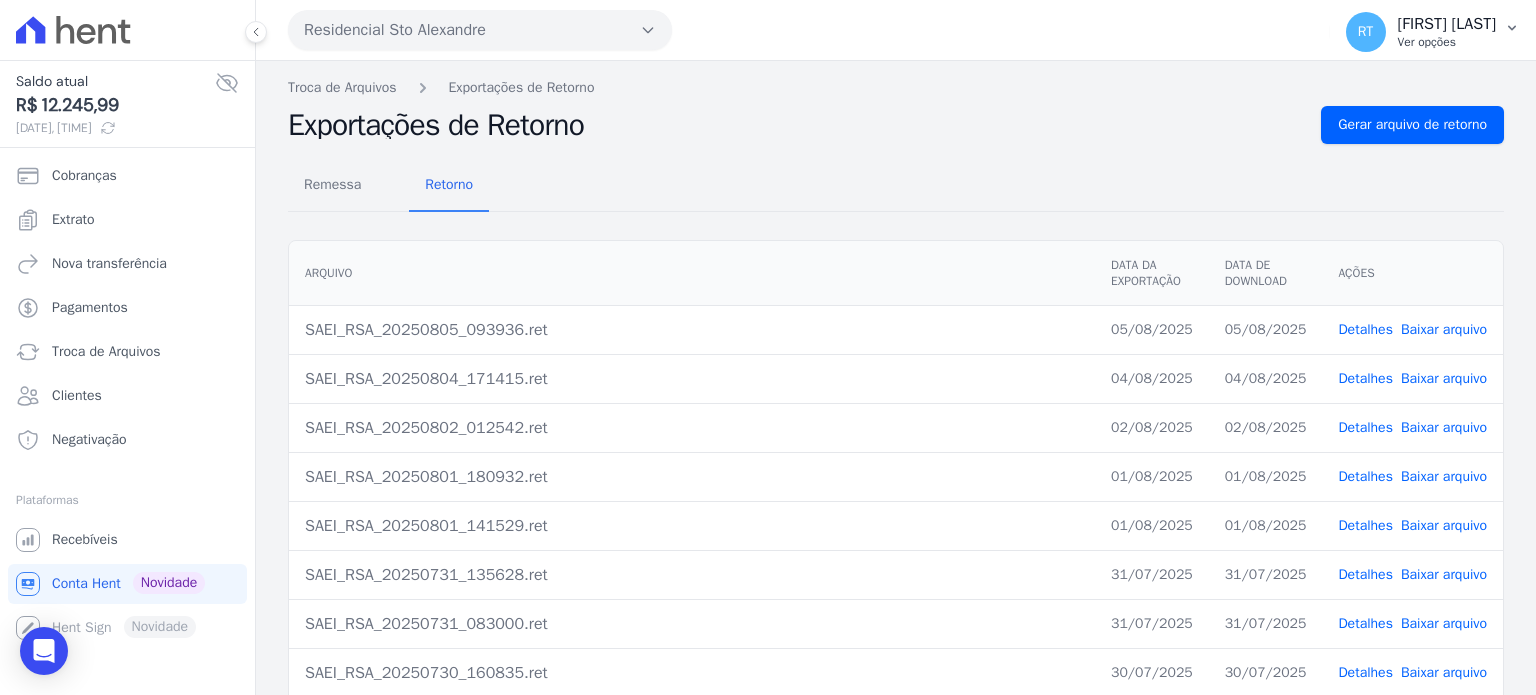 click on "Ver opções" at bounding box center [1447, 42] 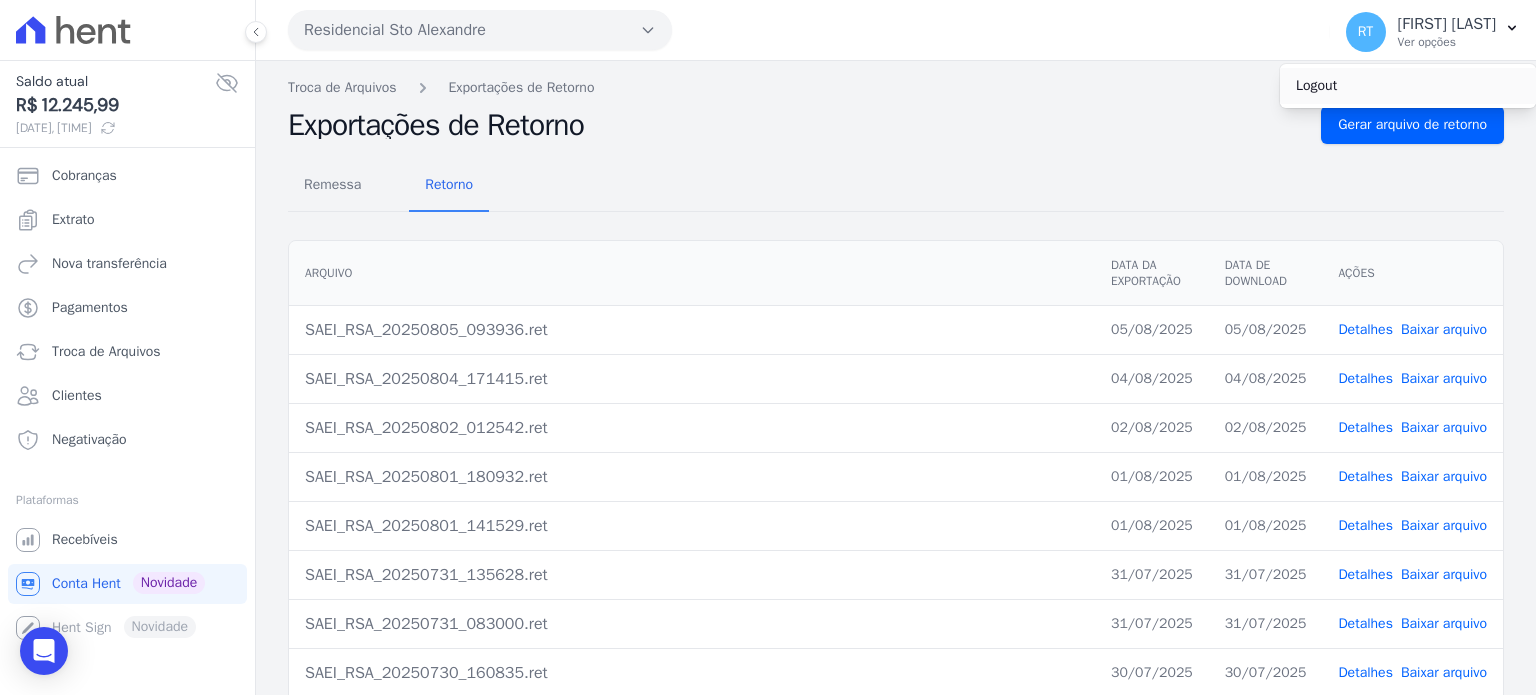 click on "Logout" at bounding box center [1408, 86] 